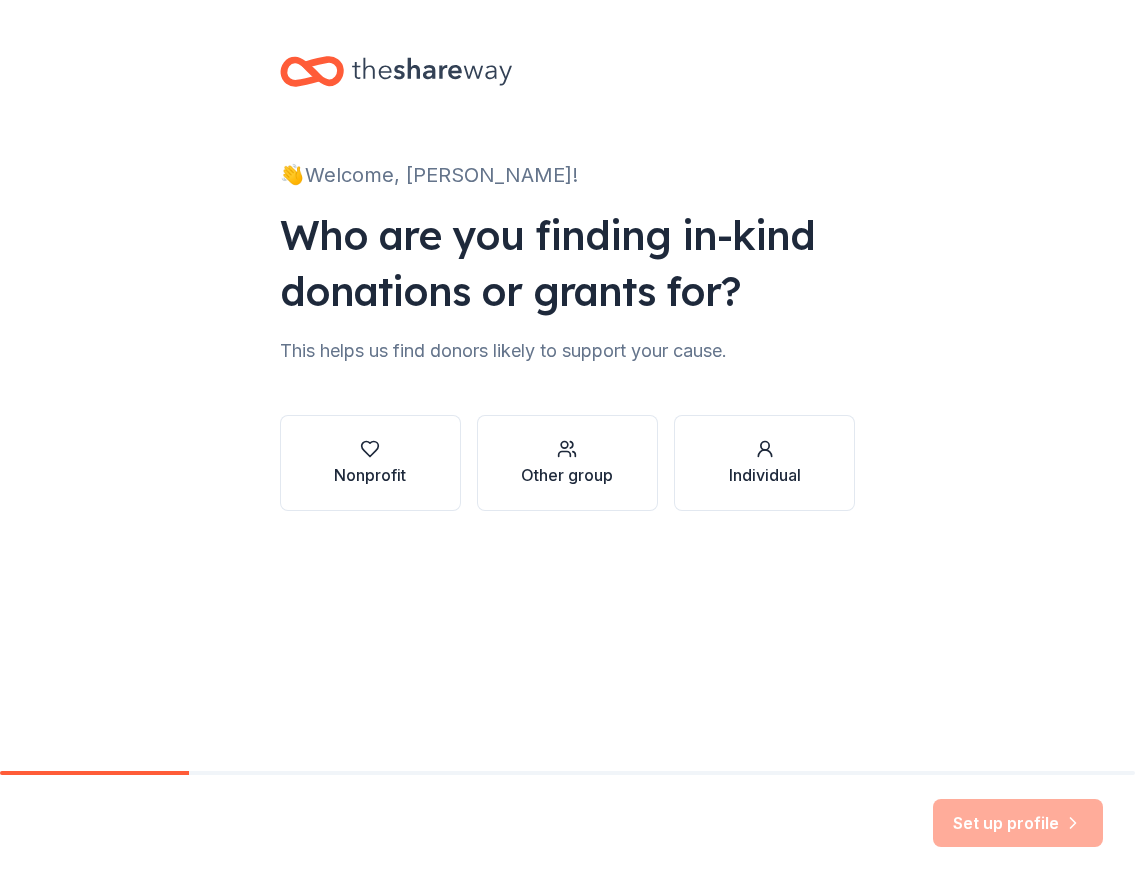 scroll, scrollTop: 0, scrollLeft: 0, axis: both 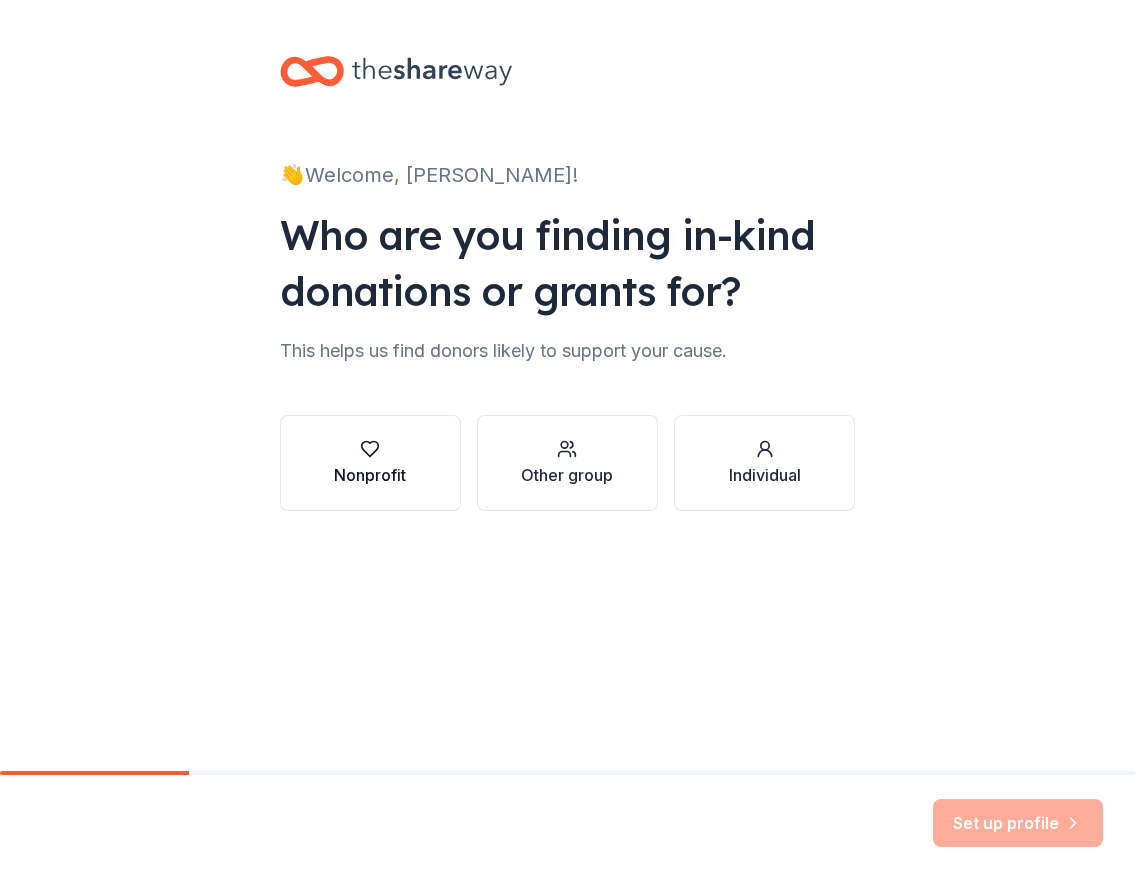 click on "Nonprofit" at bounding box center (370, 475) 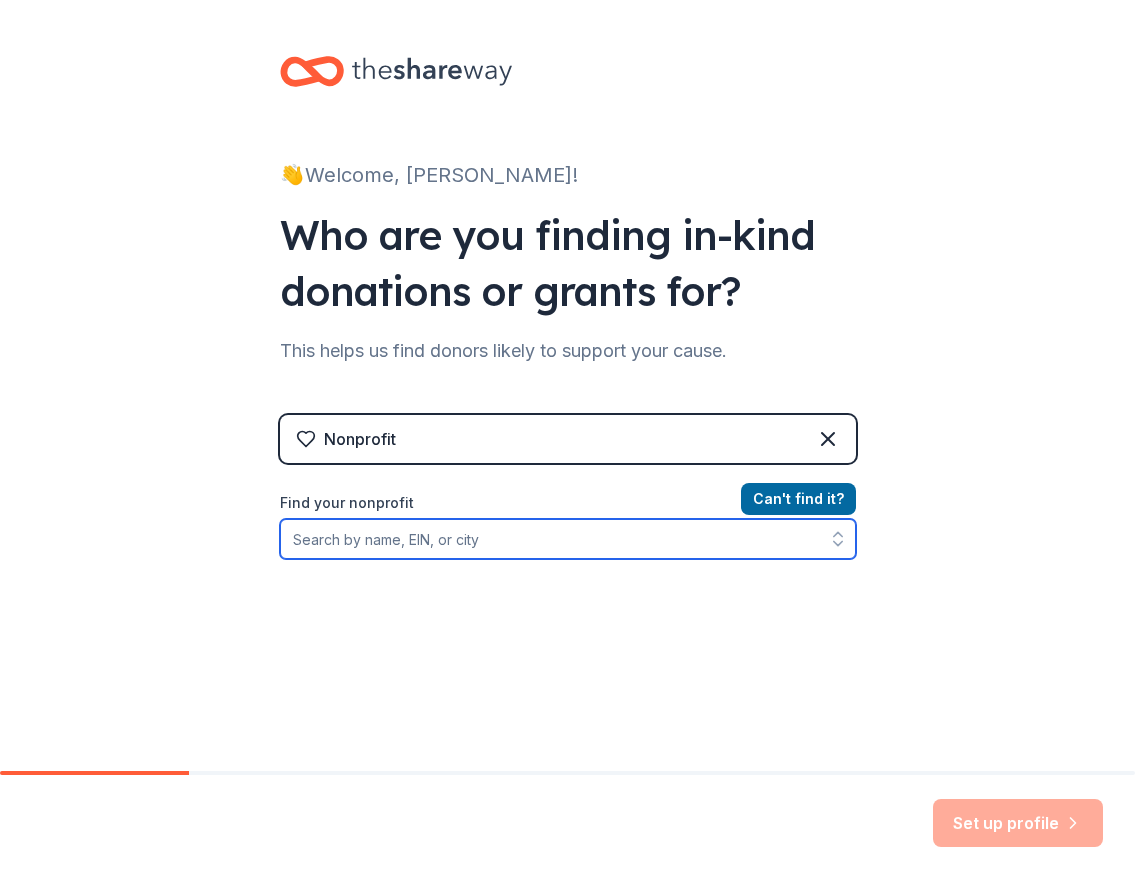 click on "Find your nonprofit" at bounding box center [568, 539] 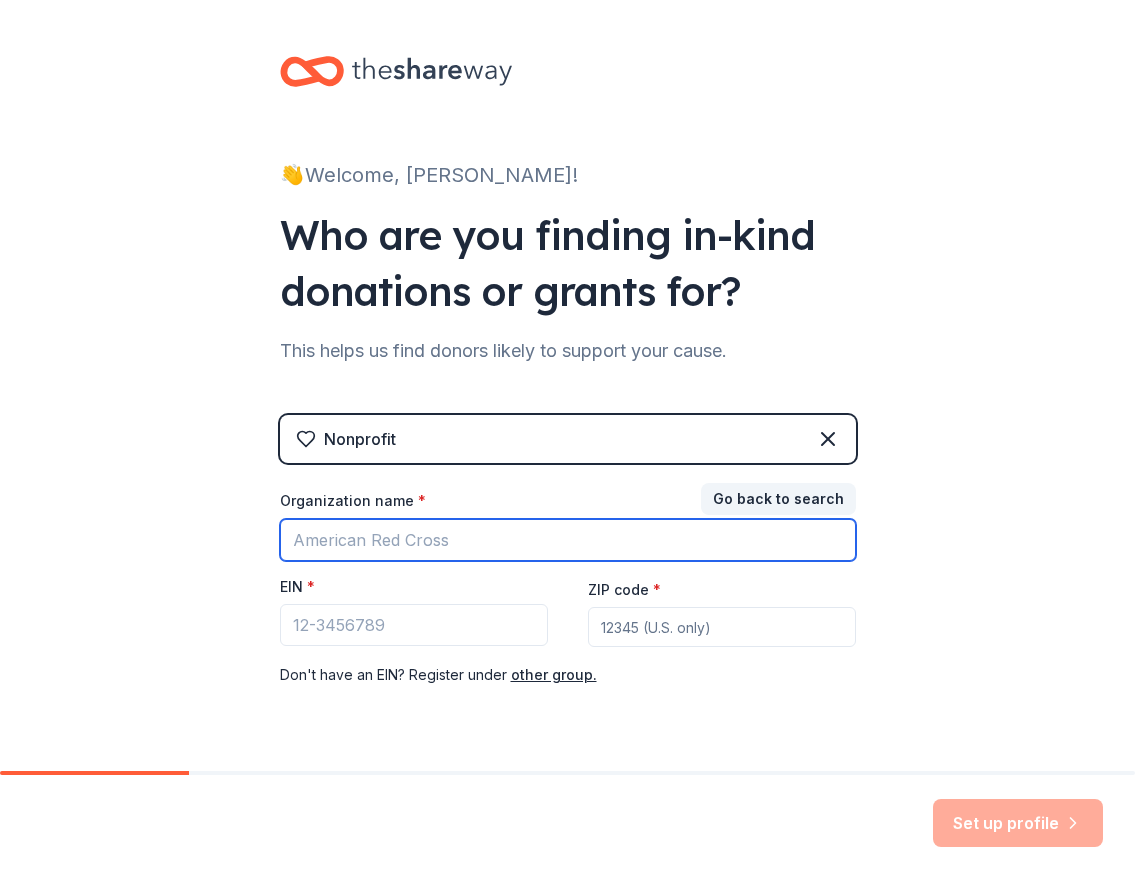 click on "Organization name *" at bounding box center (568, 540) 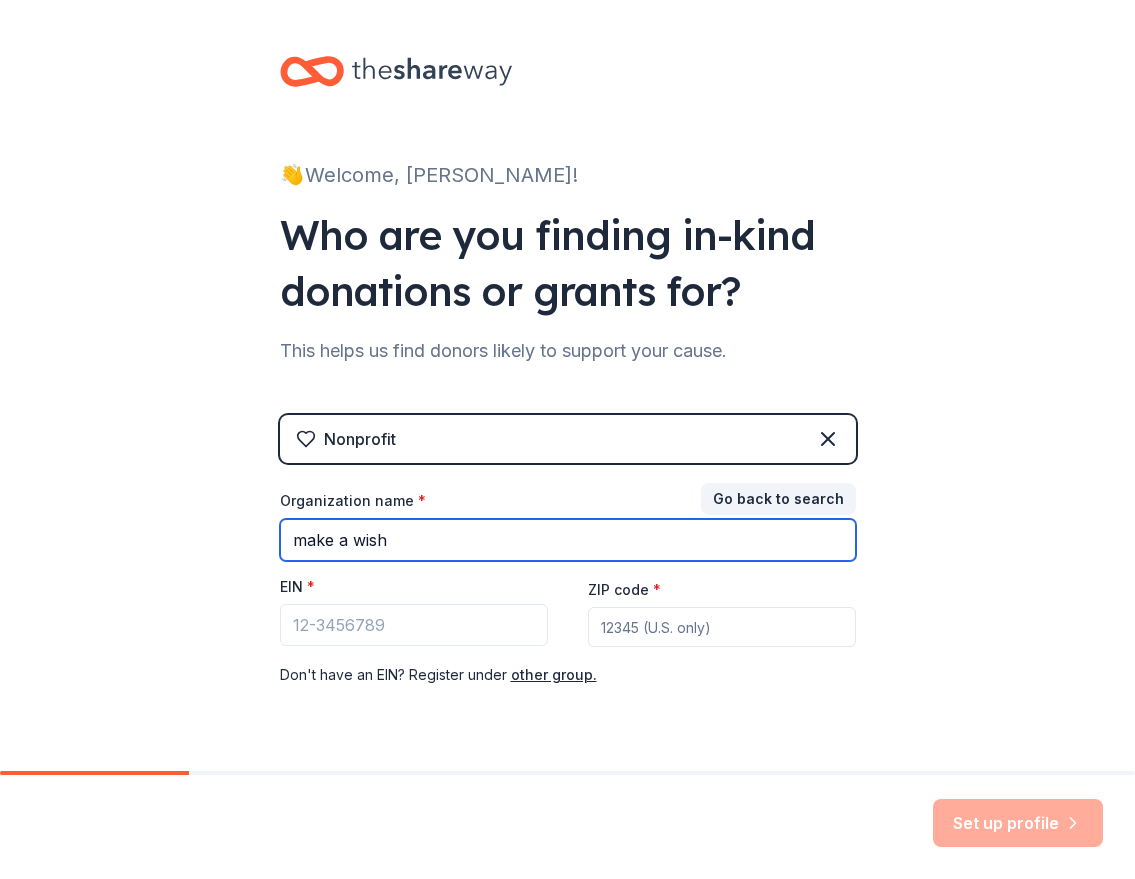drag, startPoint x: 414, startPoint y: 538, endPoint x: 186, endPoint y: 531, distance: 228.10744 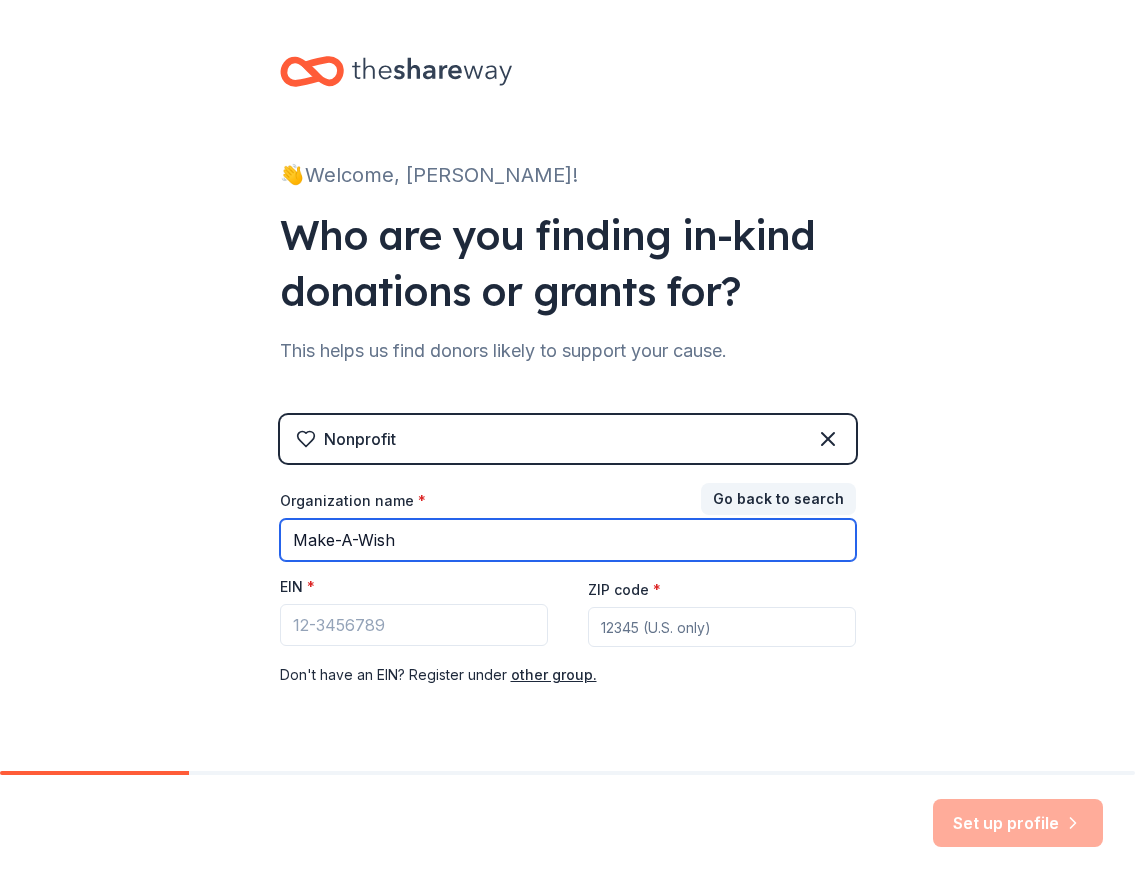 type on "Make-A-Wish" 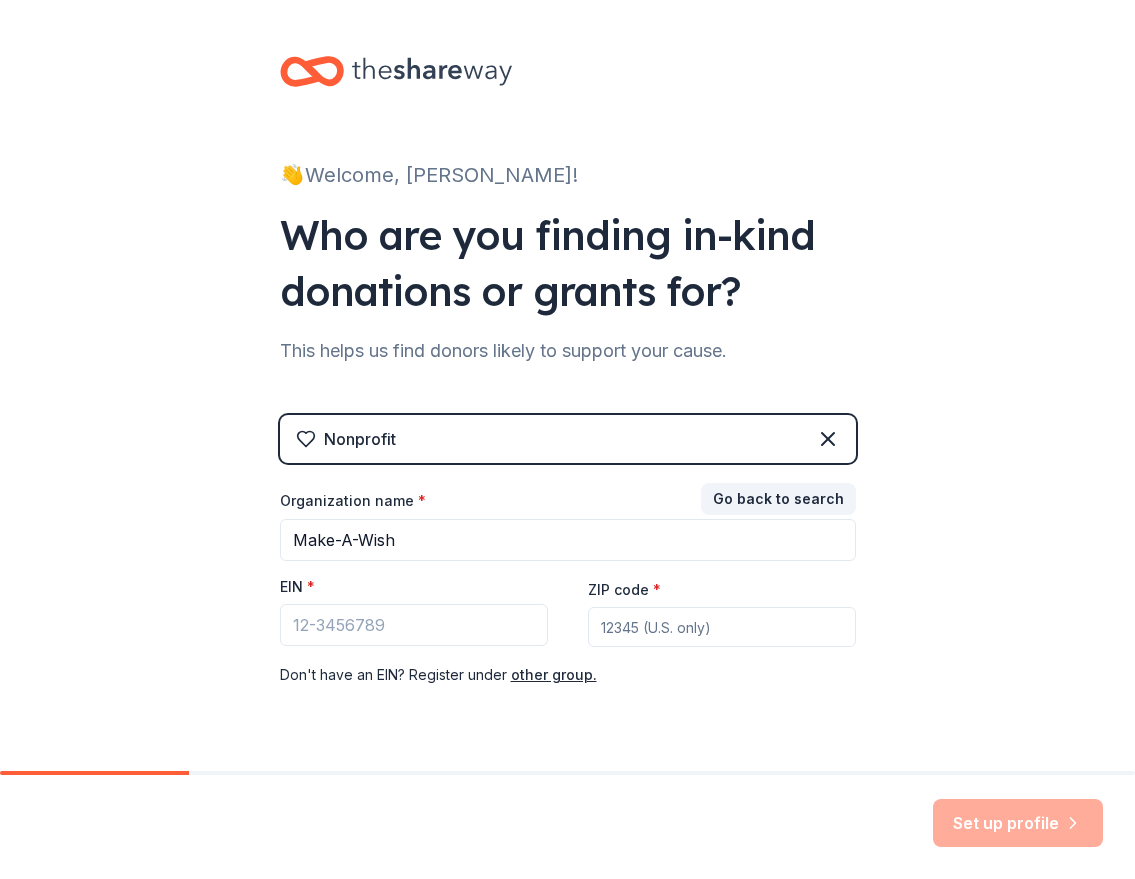 click on "Don ' t have an EIN? Register under other group." at bounding box center (568, 675) 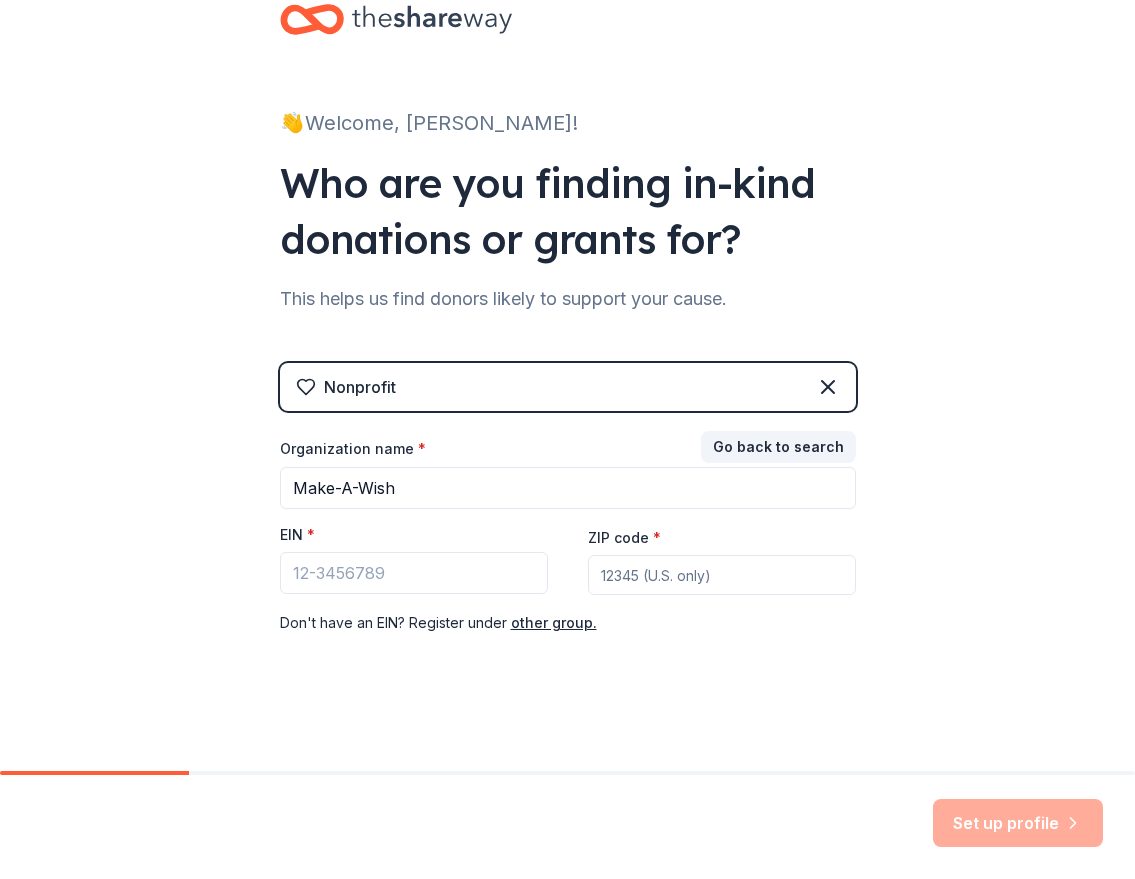 scroll, scrollTop: 0, scrollLeft: 0, axis: both 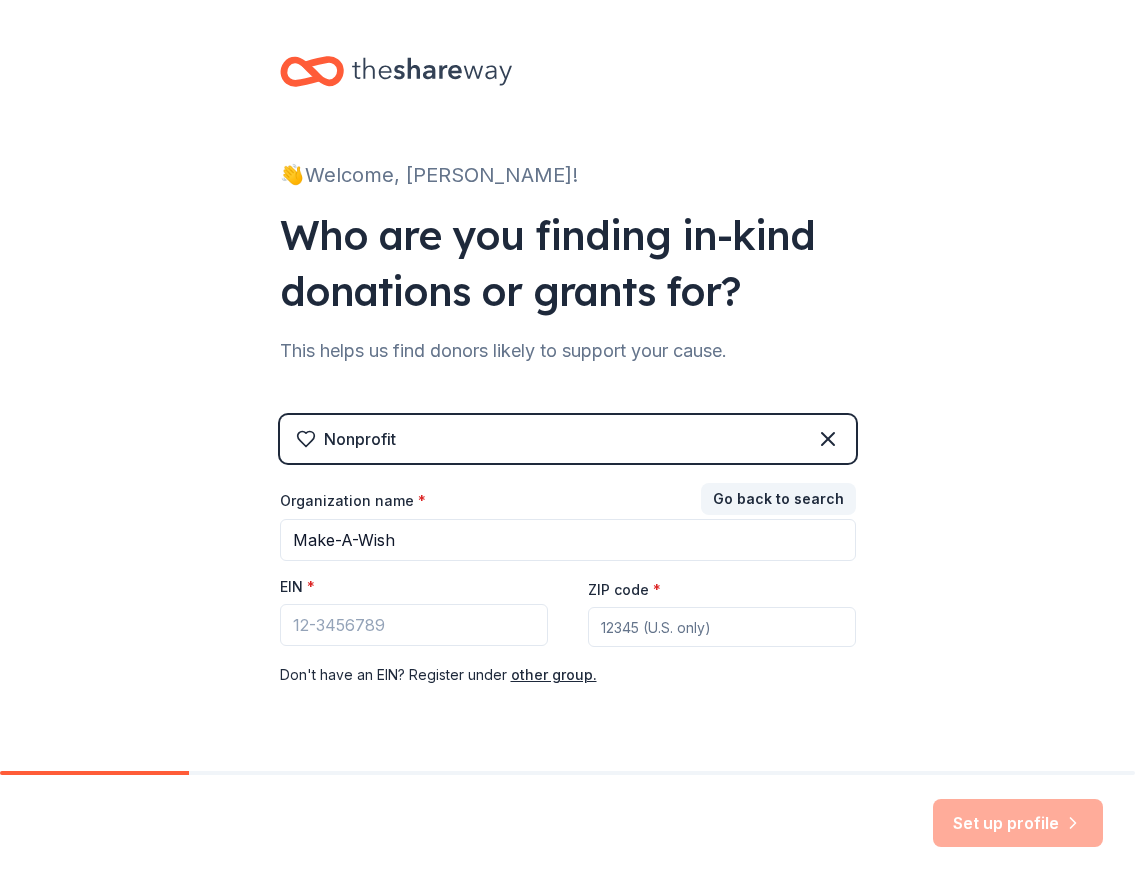 click on "Nonprofit" at bounding box center [568, 439] 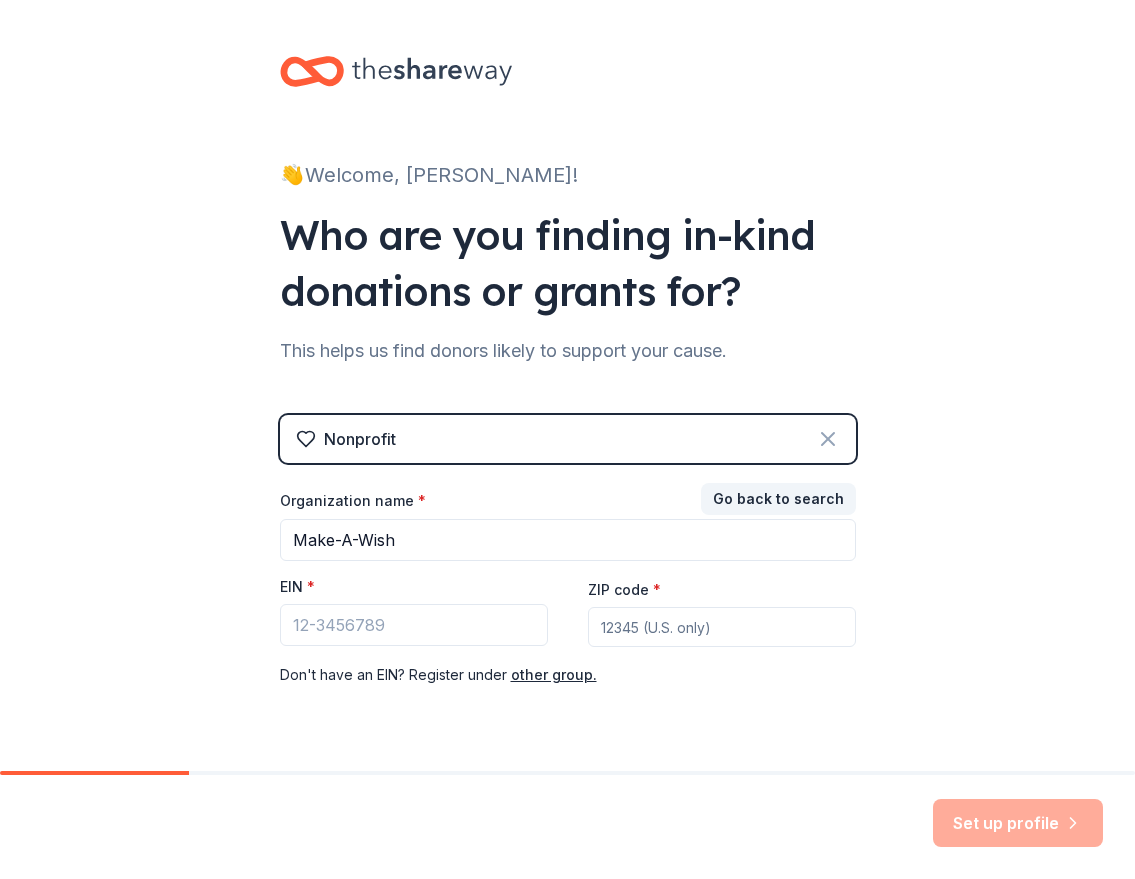 click 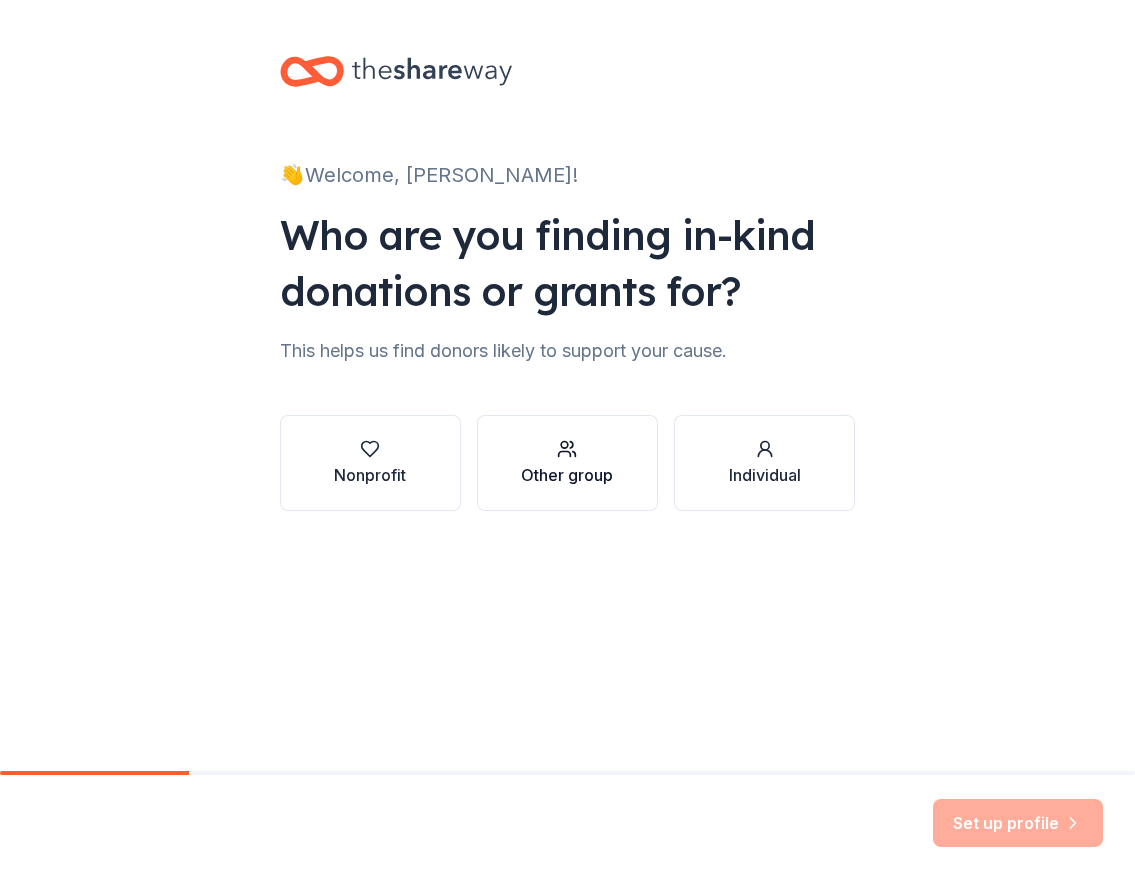 click at bounding box center (567, 449) 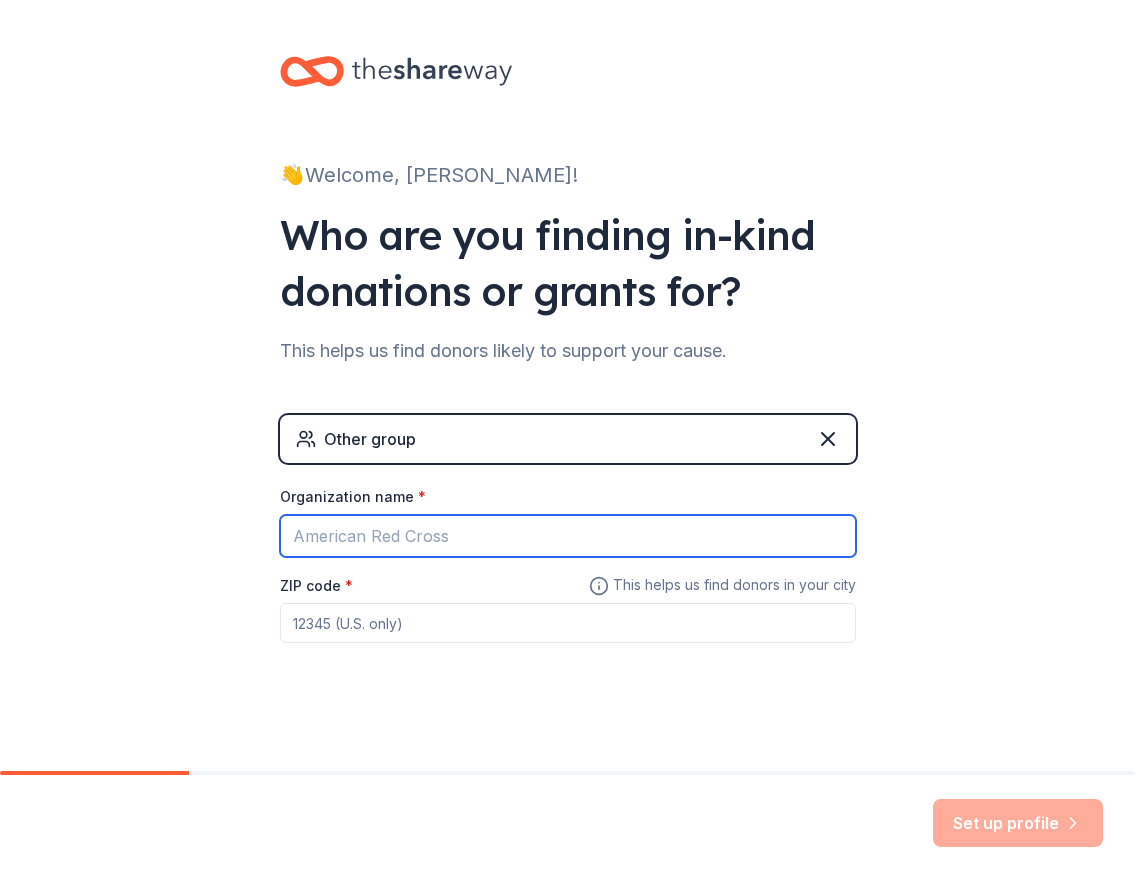 click on "Organization name *" at bounding box center [568, 536] 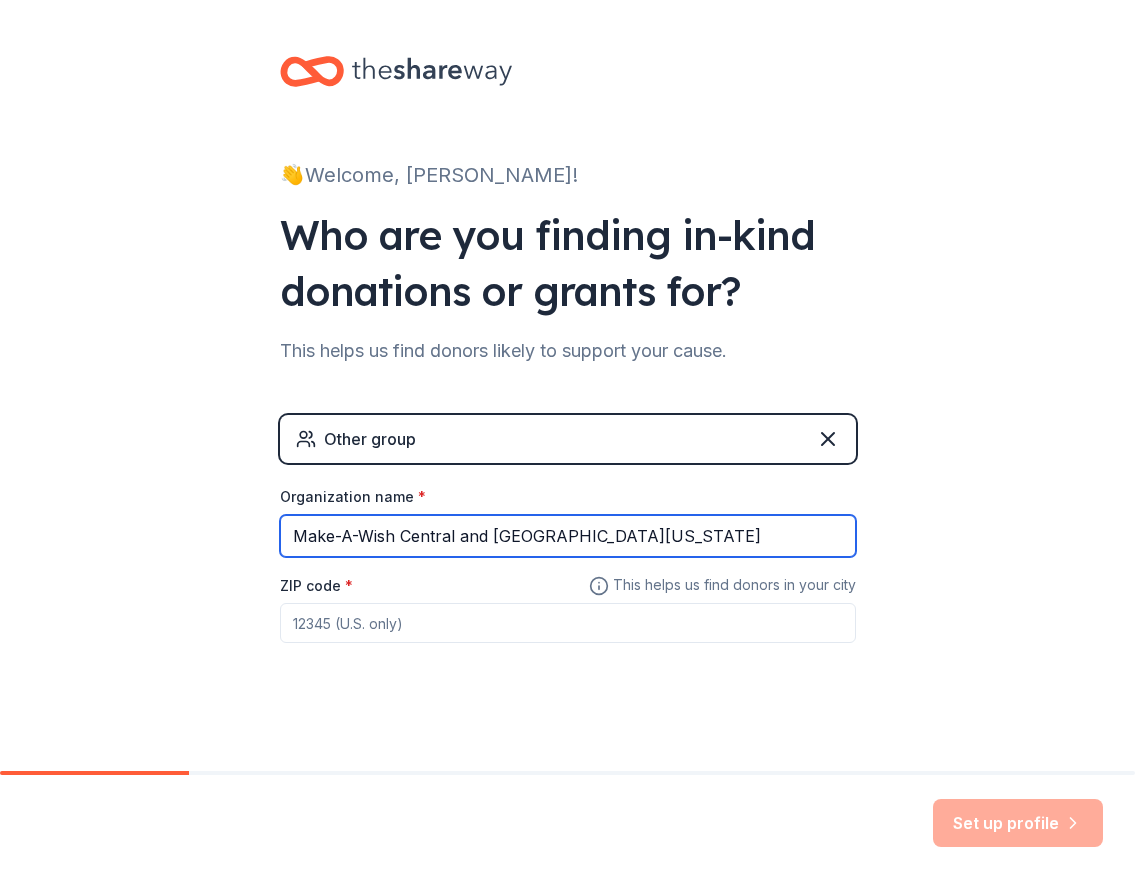 type on "Make-A-Wish Central and South Texas" 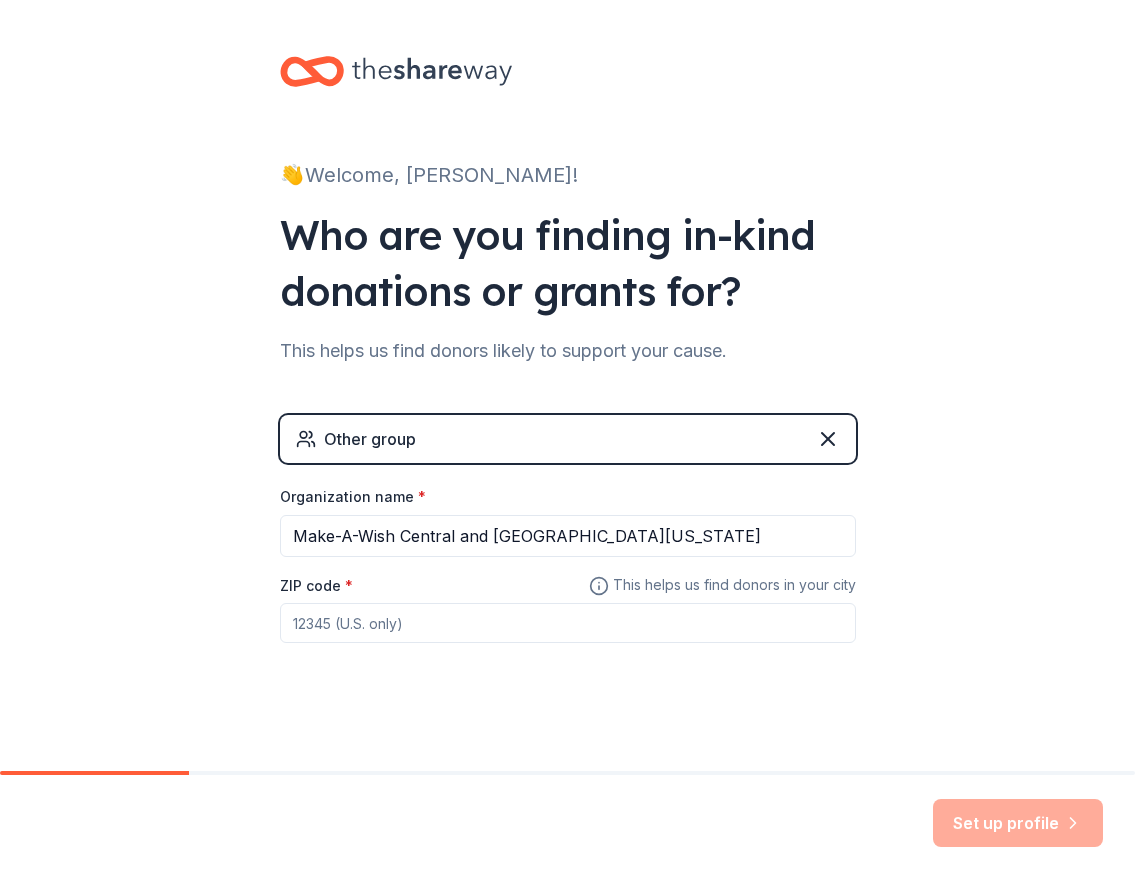 click on "ZIP code *" at bounding box center [568, 623] 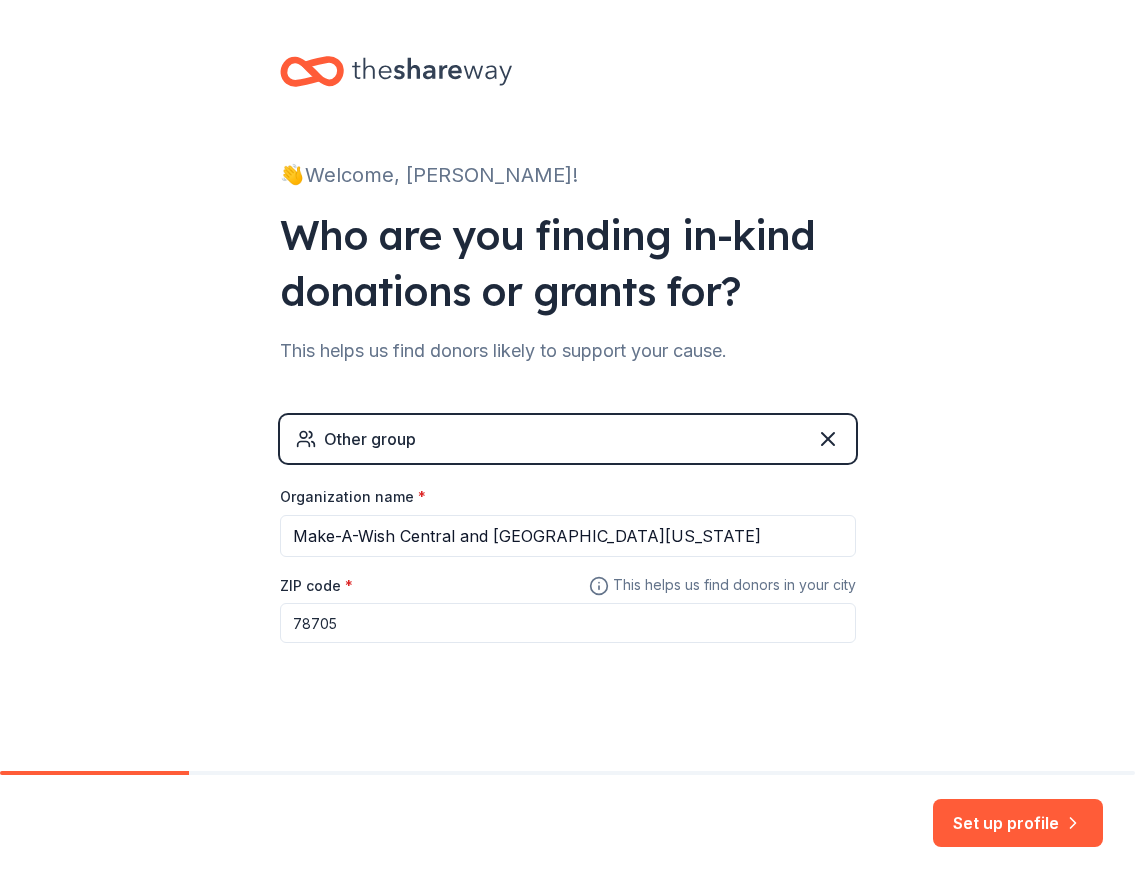 type on "78705" 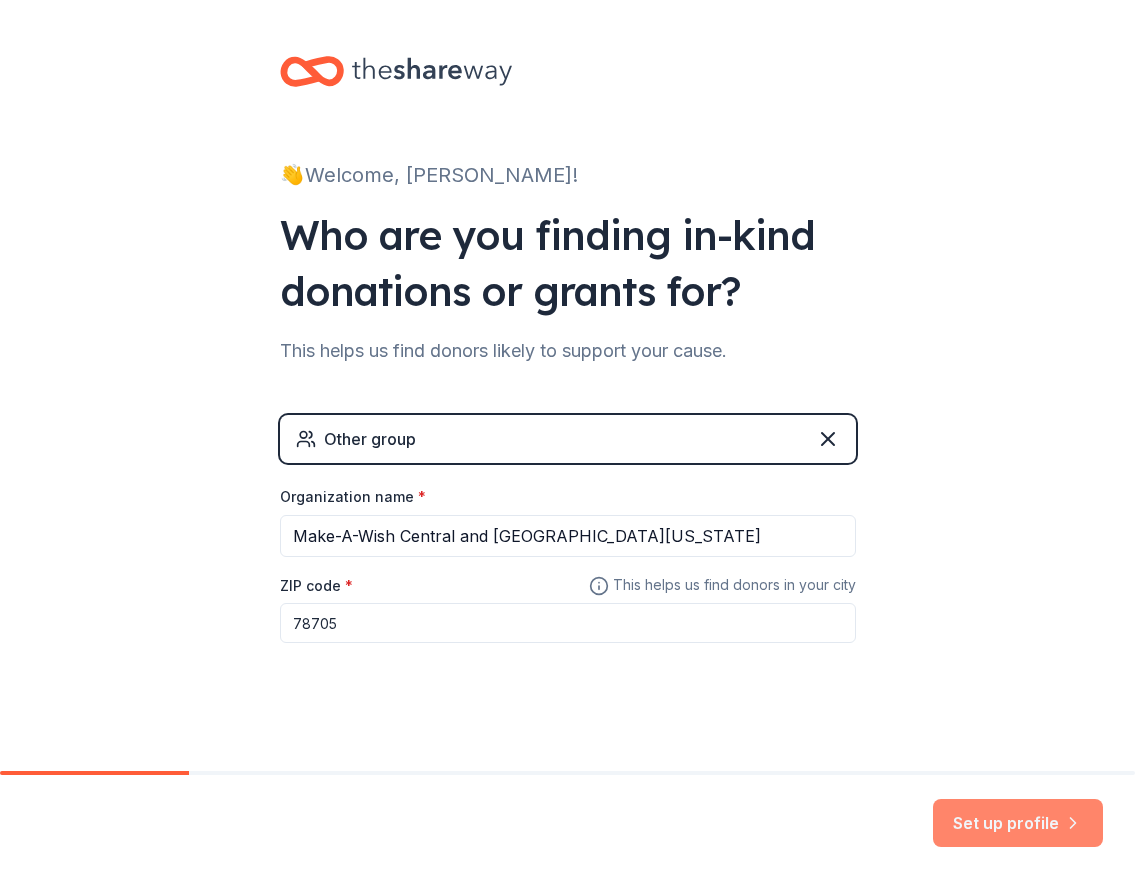 click on "Set up profile" at bounding box center [1018, 823] 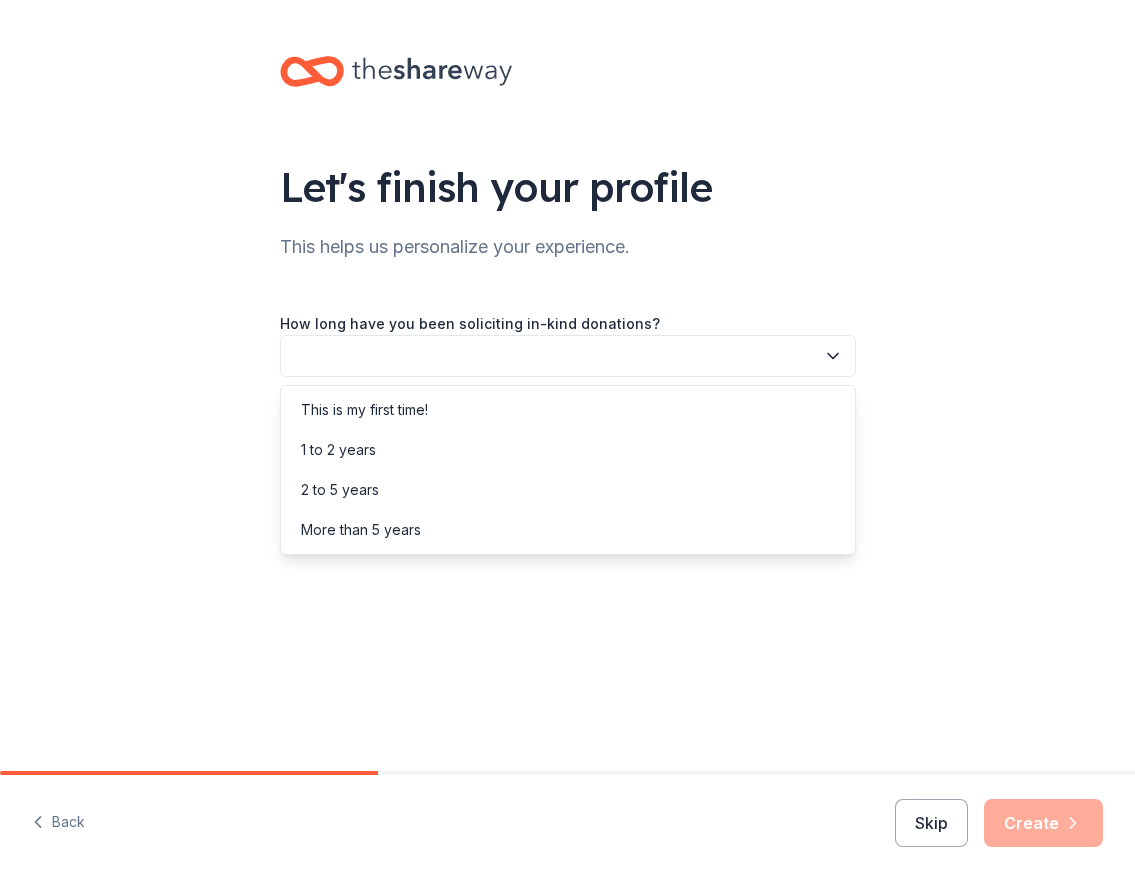 click at bounding box center (568, 356) 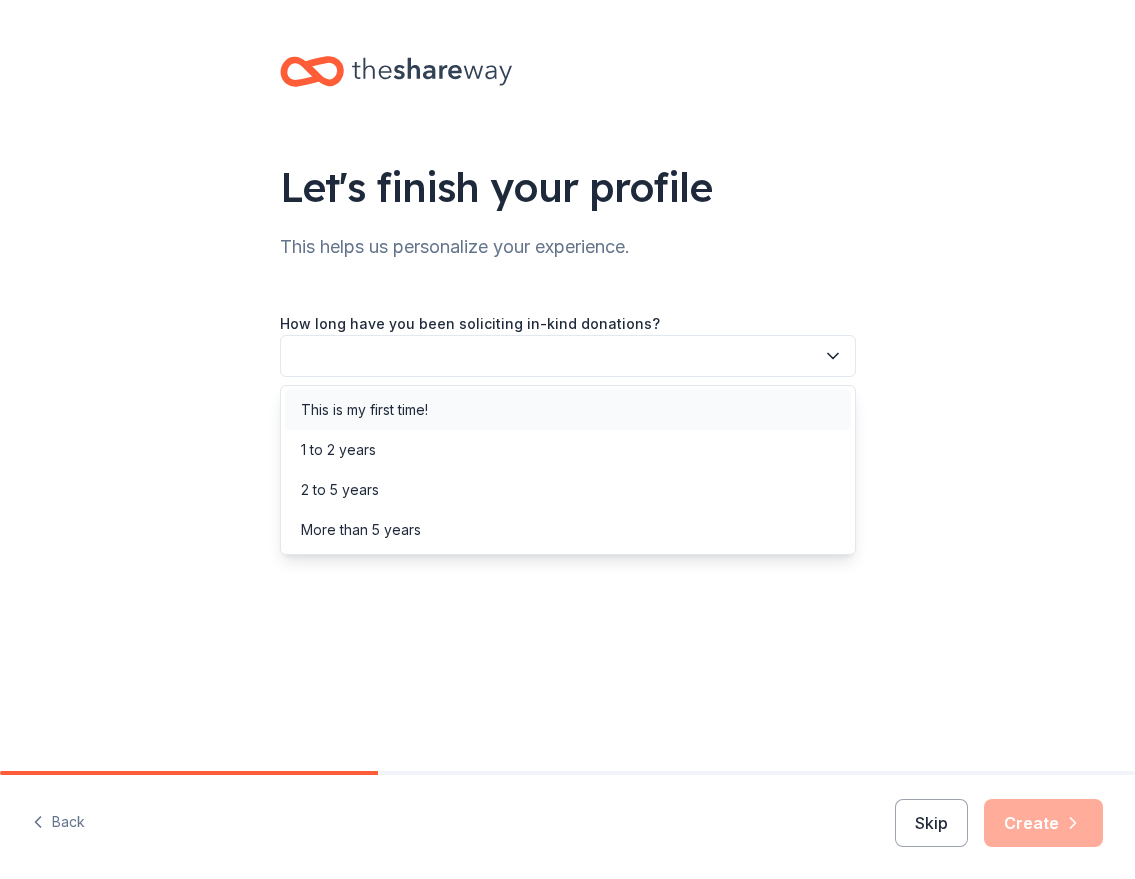 click on "This is my first time!" at bounding box center (364, 410) 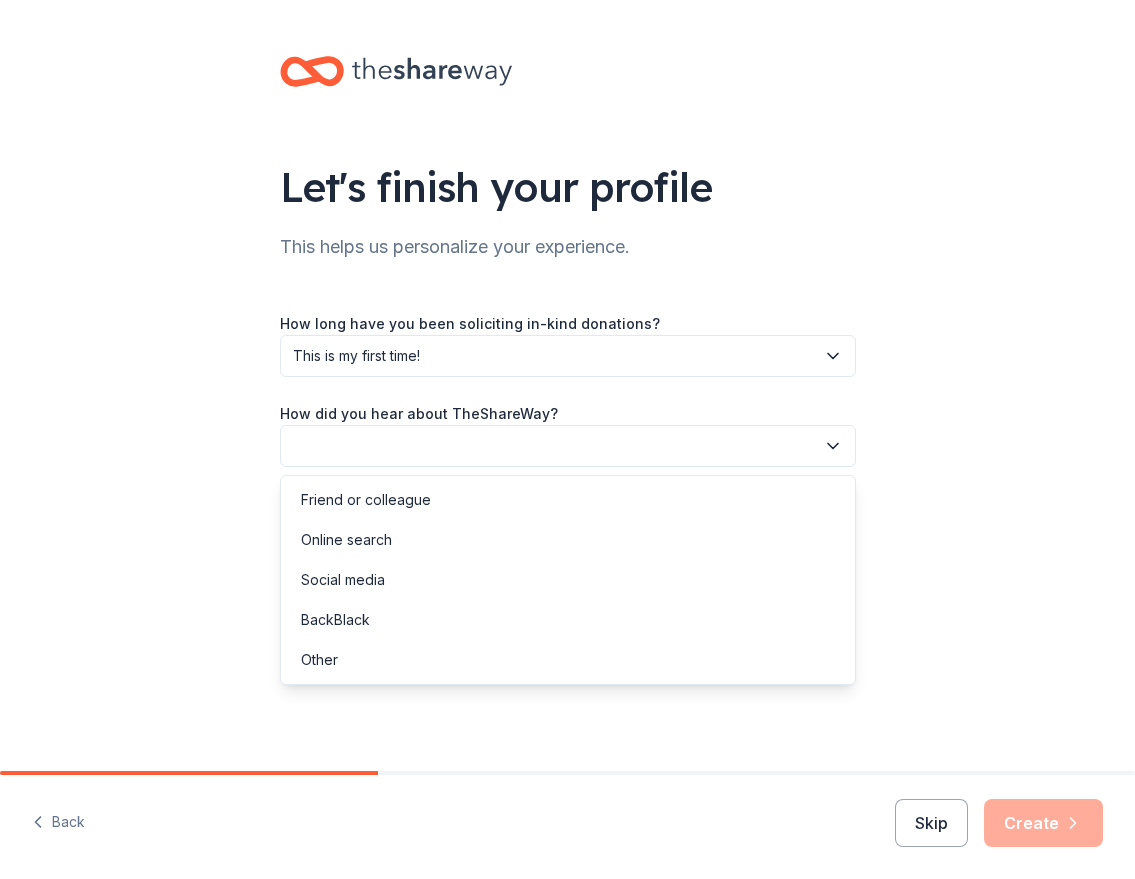 click at bounding box center (568, 446) 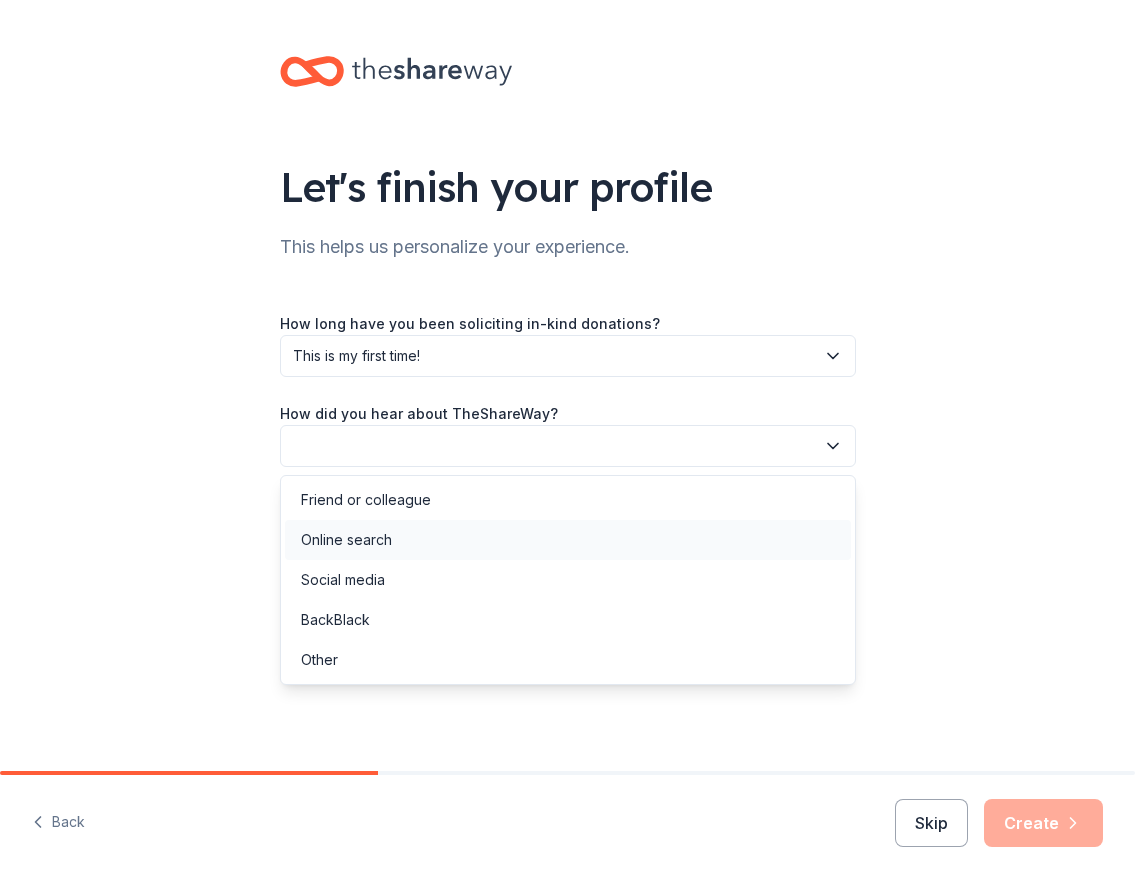 click on "Online search" at bounding box center (346, 540) 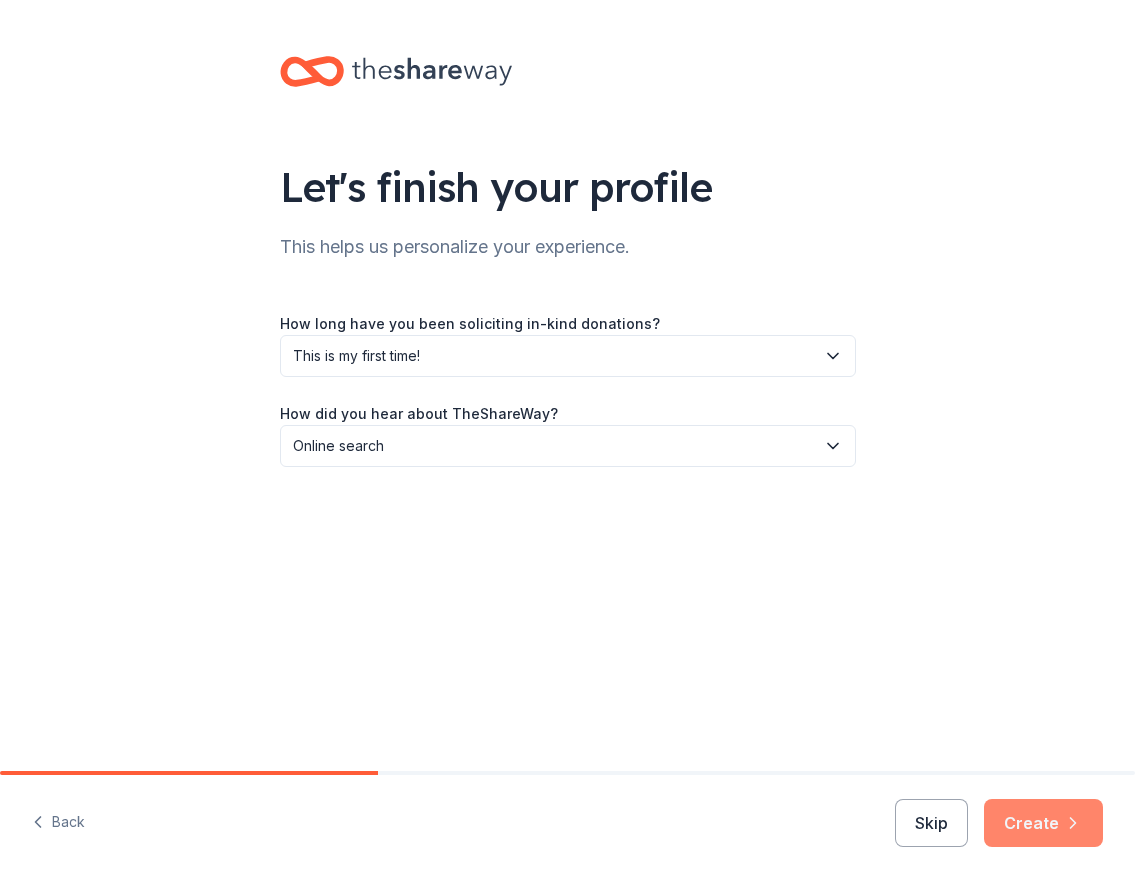 click on "Create" at bounding box center (1043, 823) 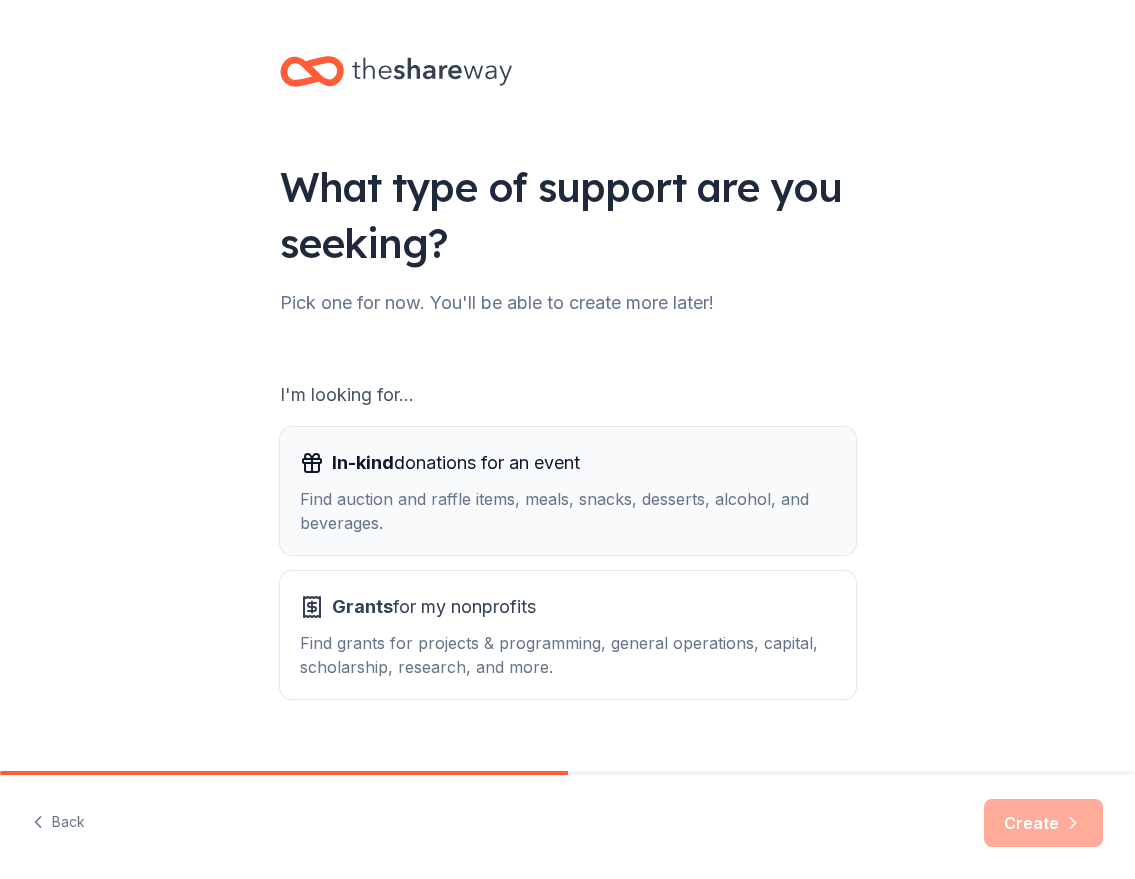 click on "Find auction and raffle items, meals, snacks, desserts, alcohol, and beverages." at bounding box center (568, 511) 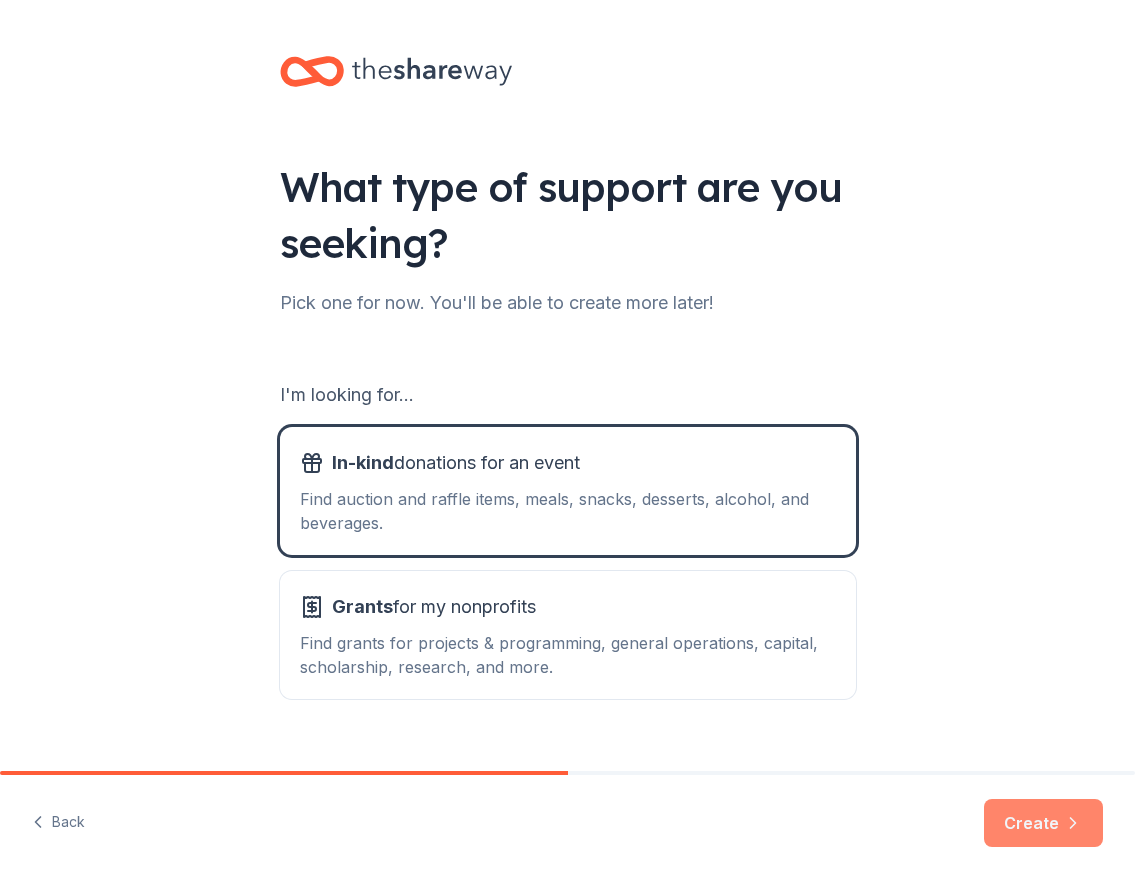 click on "Create" at bounding box center (1043, 823) 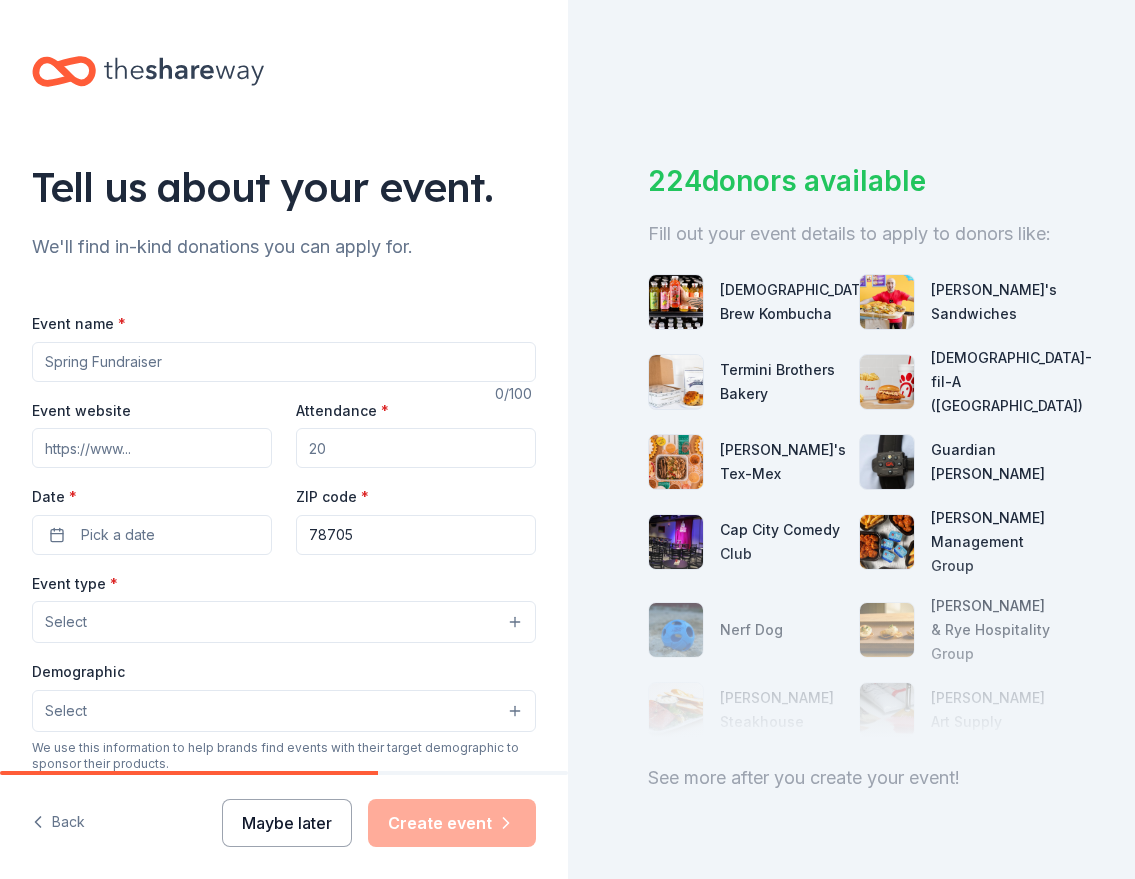 click on "Maybe later" at bounding box center (287, 823) 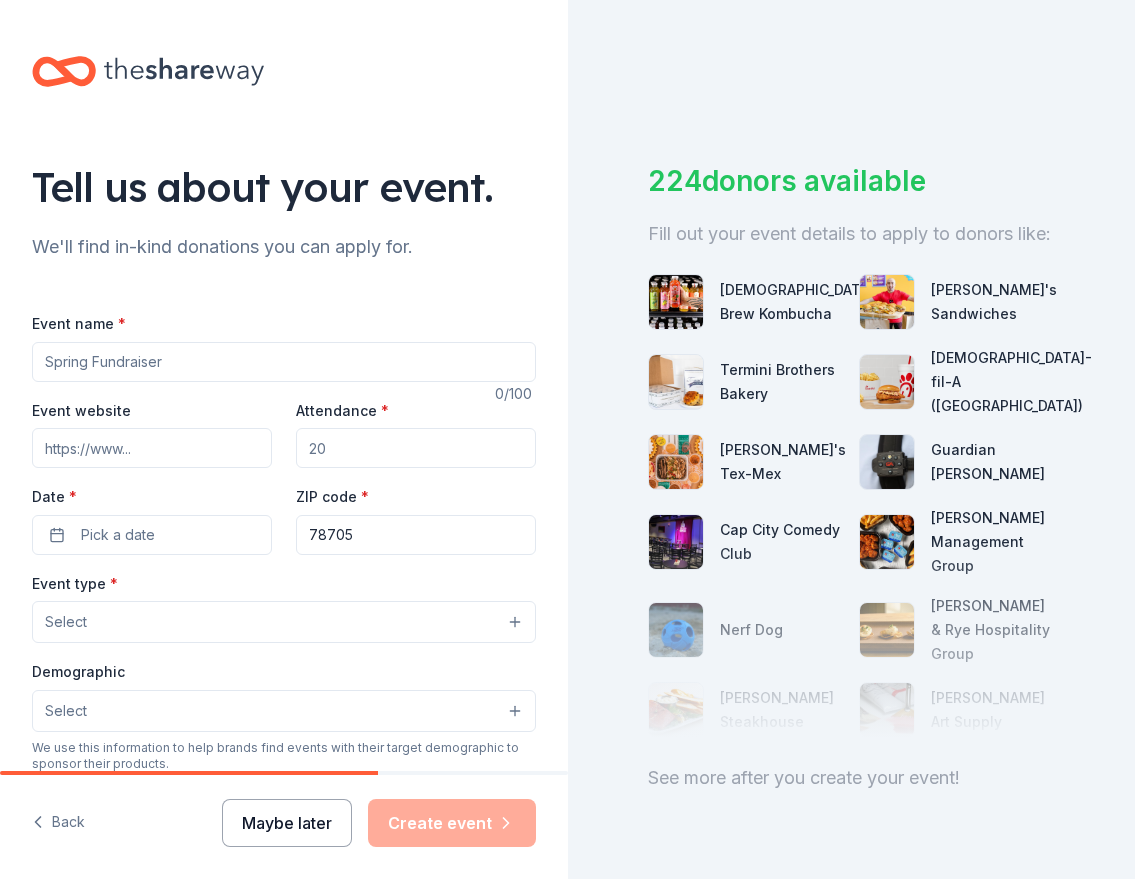 click on "Maybe later" at bounding box center [287, 823] 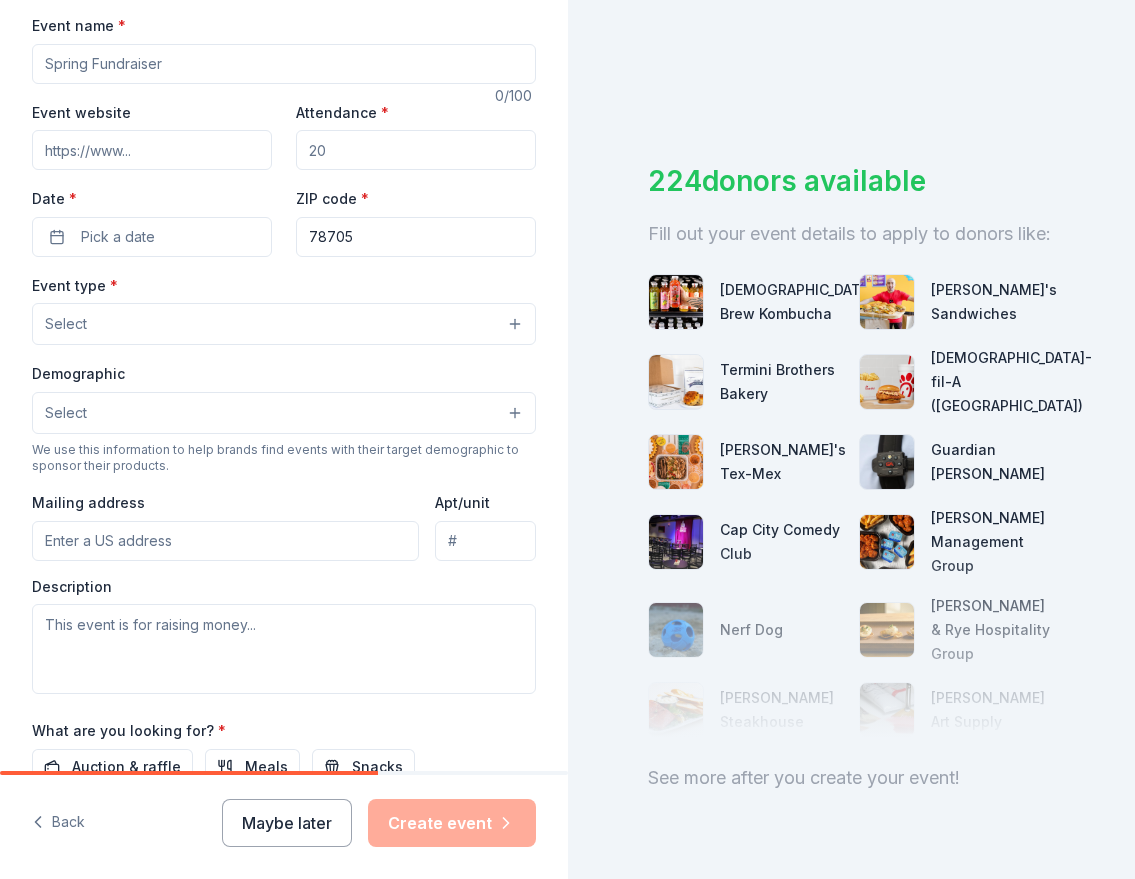 scroll, scrollTop: 136, scrollLeft: 0, axis: vertical 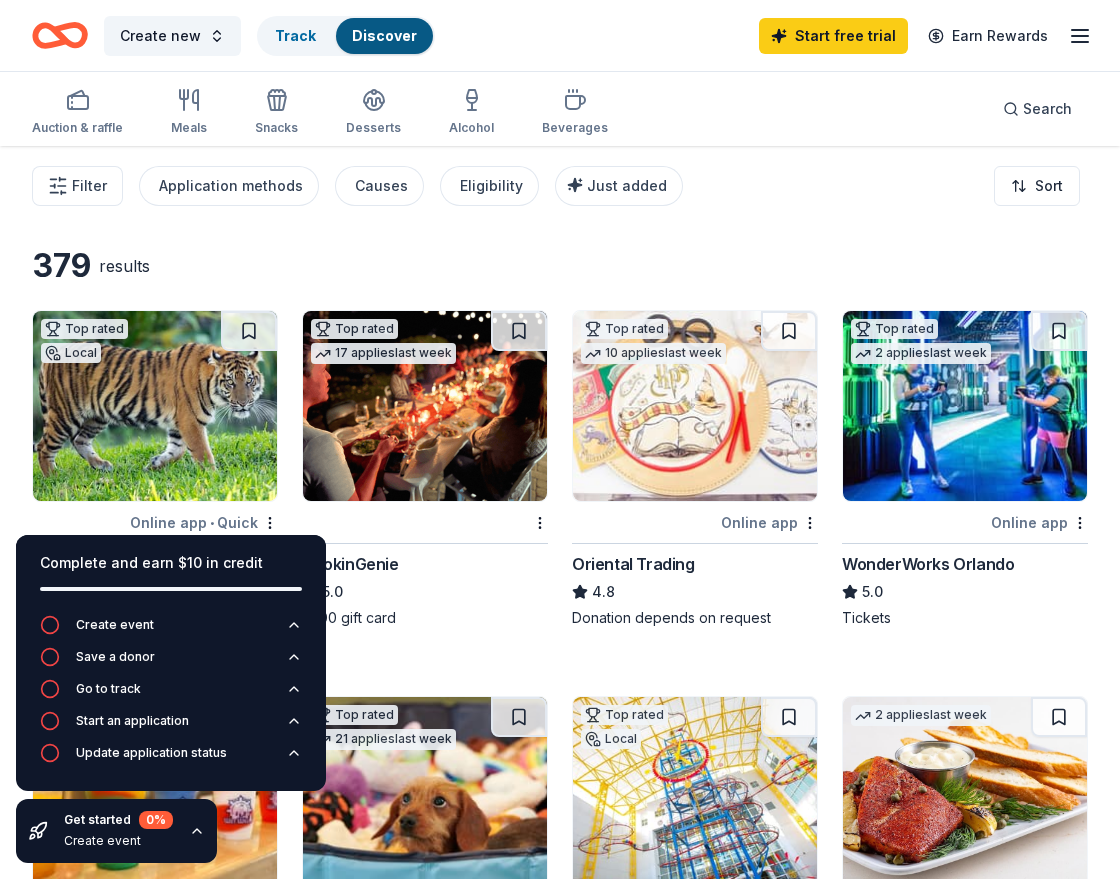click on "379 results" at bounding box center [290, 266] 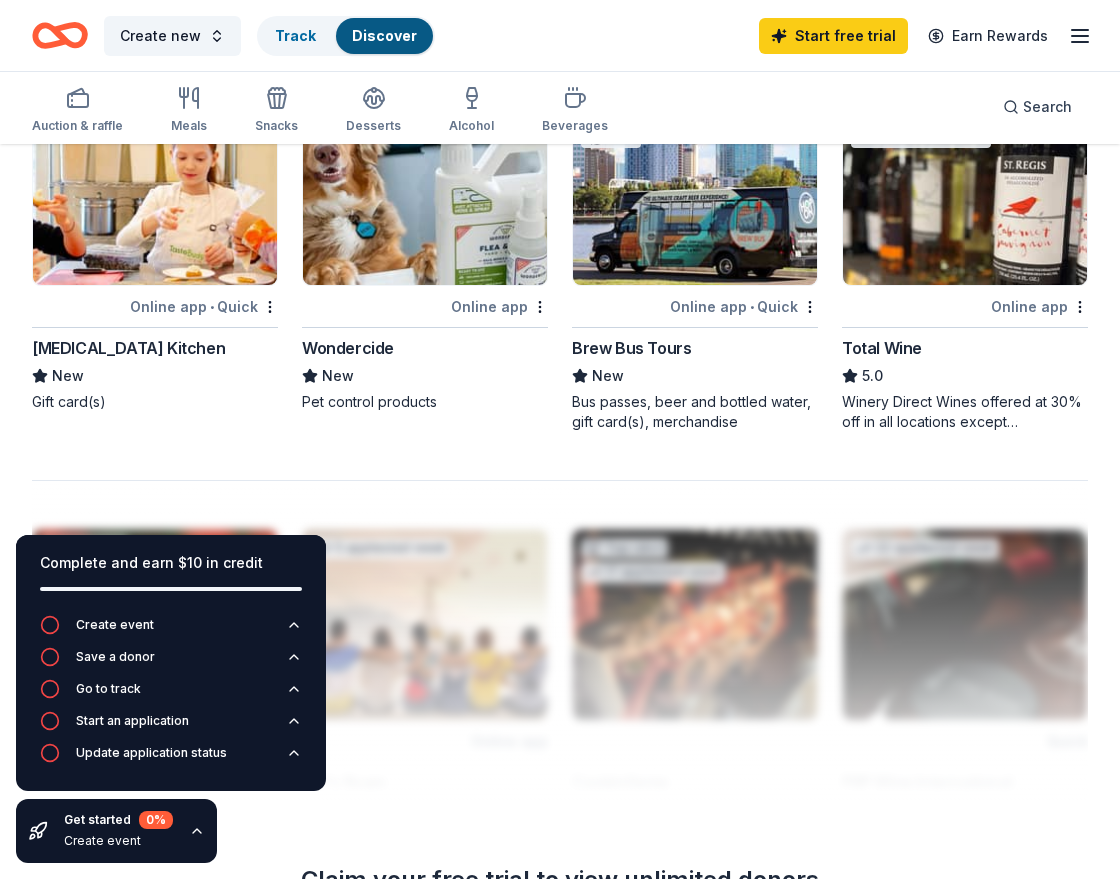 scroll, scrollTop: 1742, scrollLeft: 0, axis: vertical 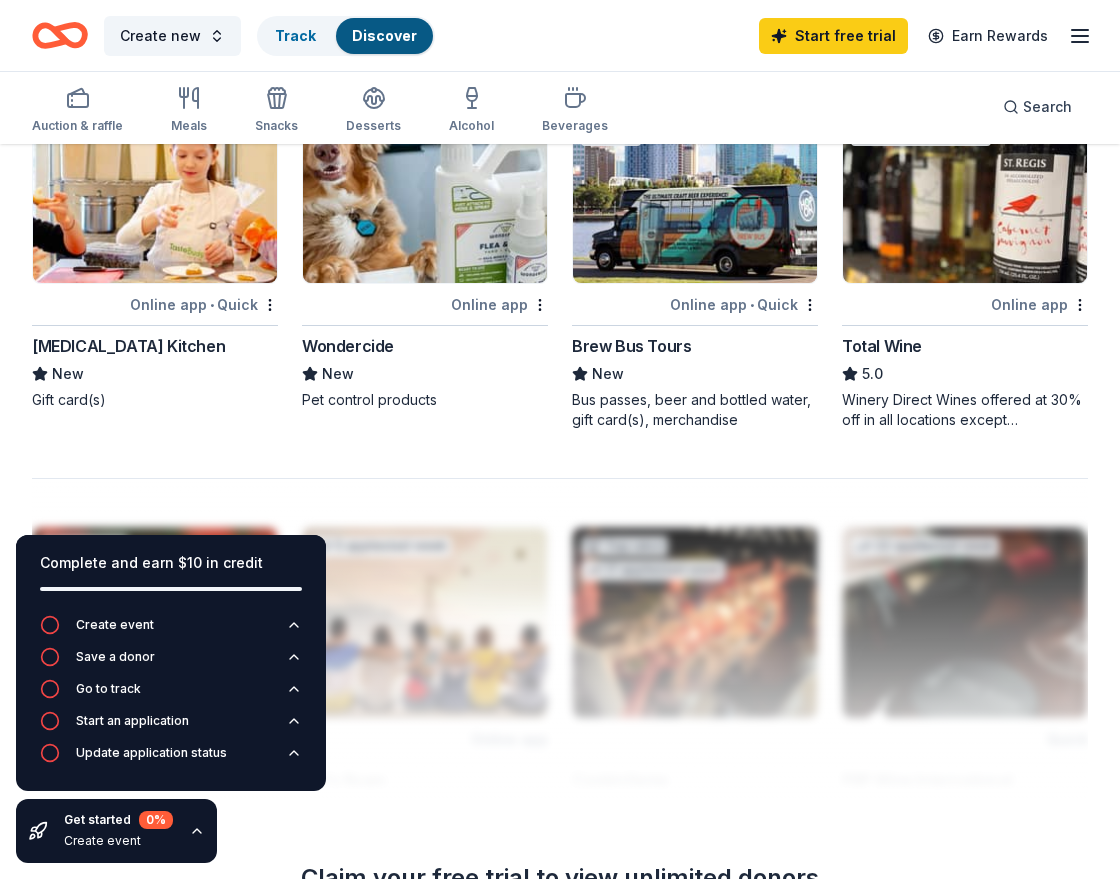 click on "Complete and earn $10 in credit" at bounding box center (171, 563) 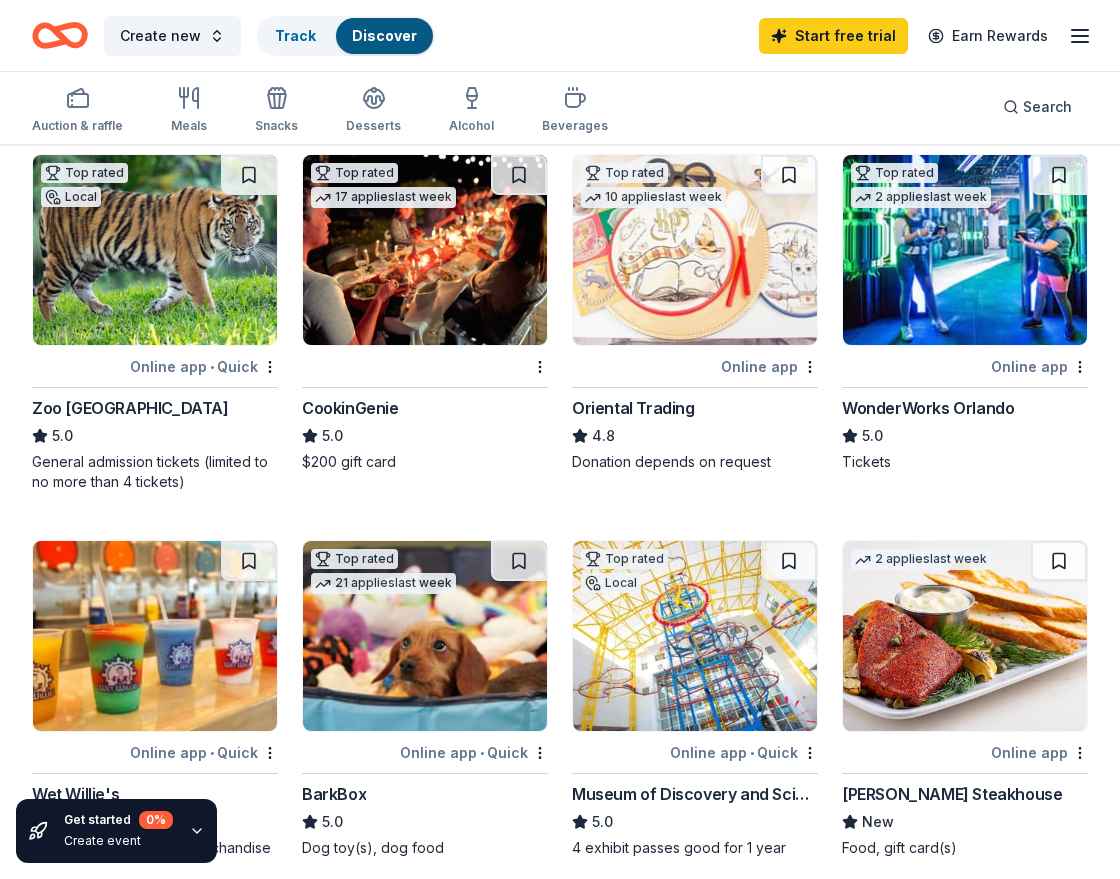 scroll, scrollTop: 0, scrollLeft: 0, axis: both 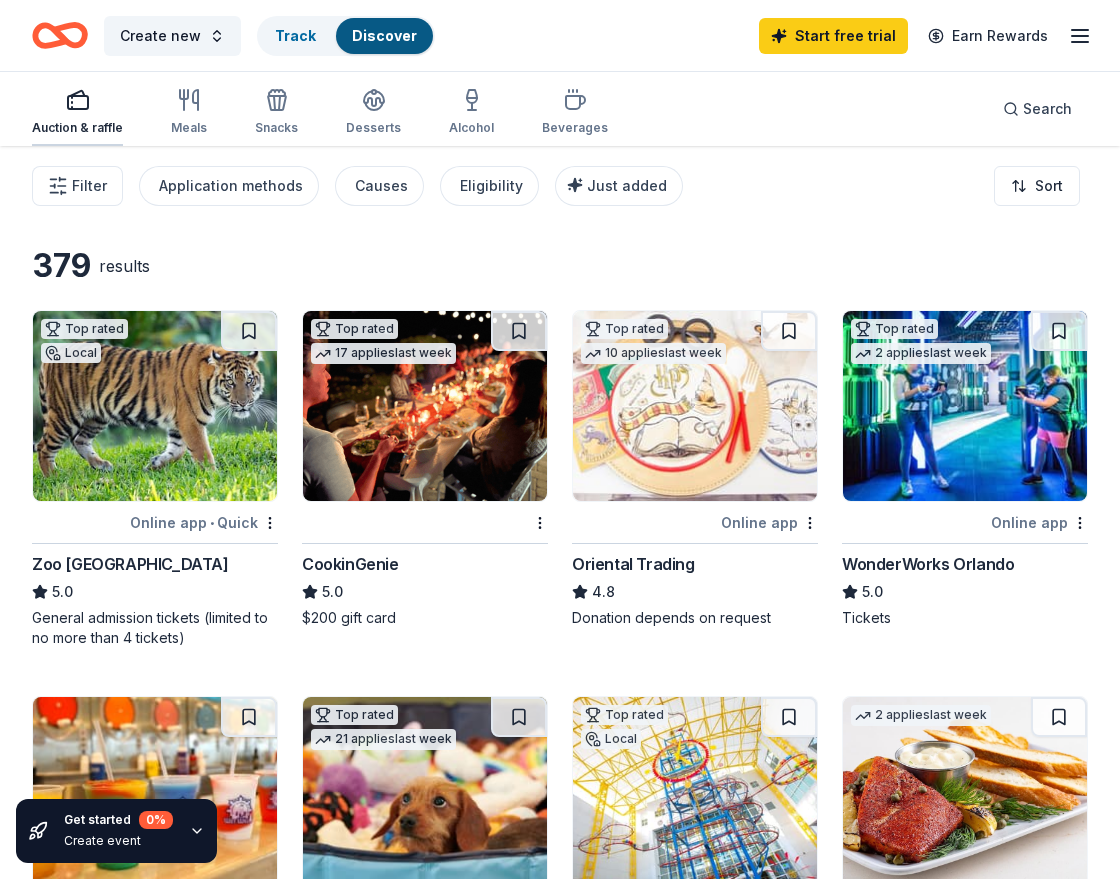 click on "Auction & raffle" at bounding box center (77, 128) 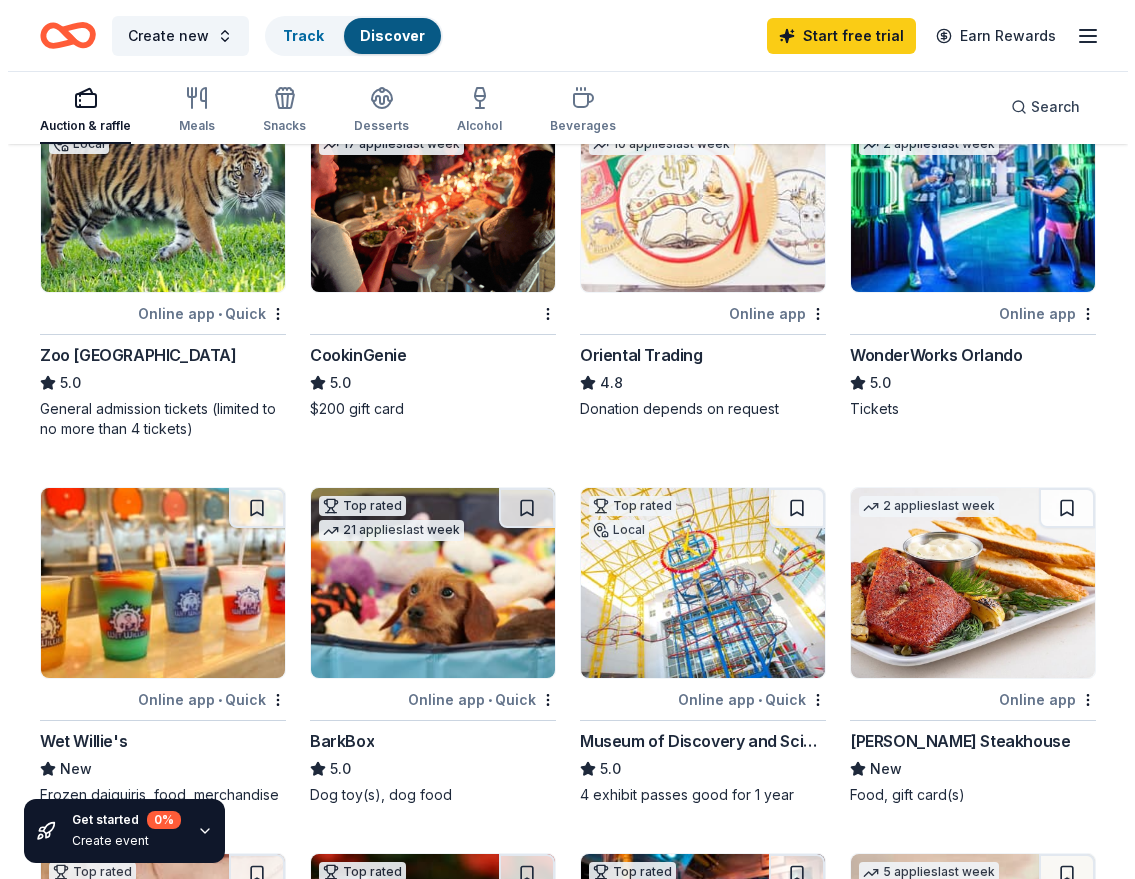 scroll, scrollTop: 0, scrollLeft: 0, axis: both 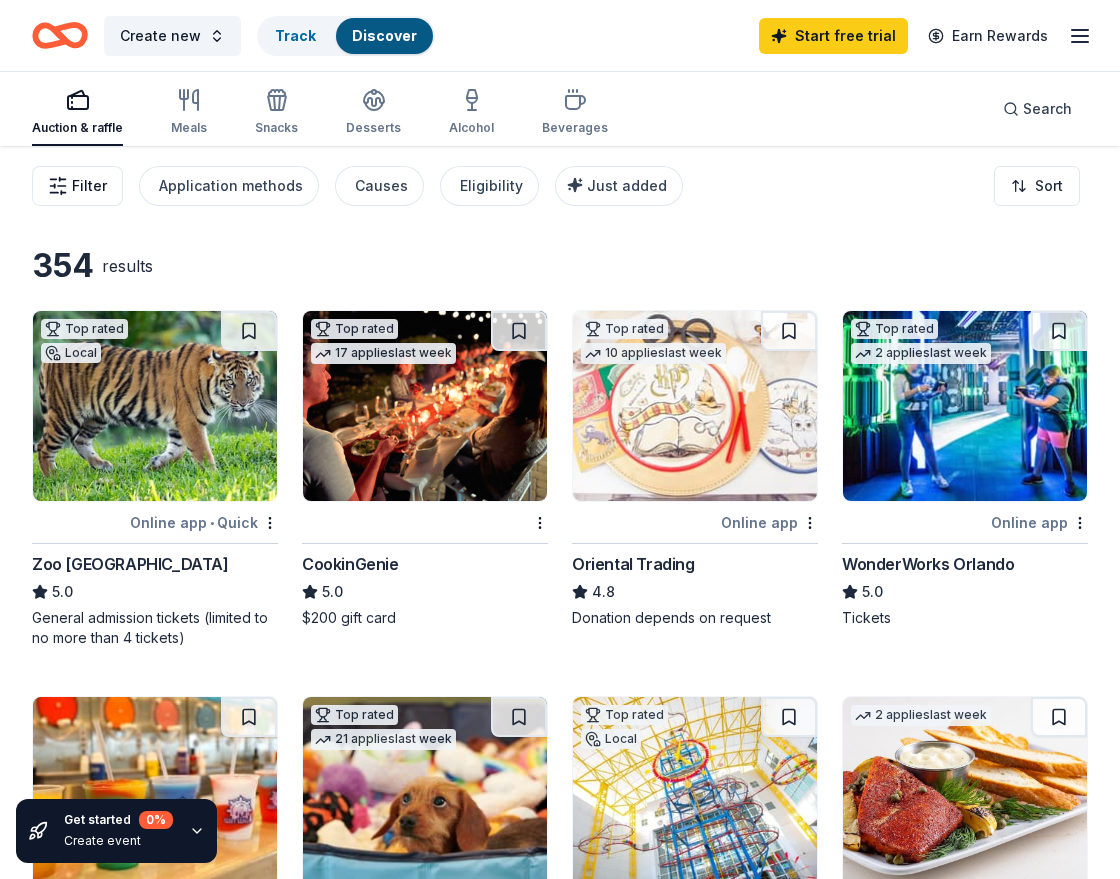 click 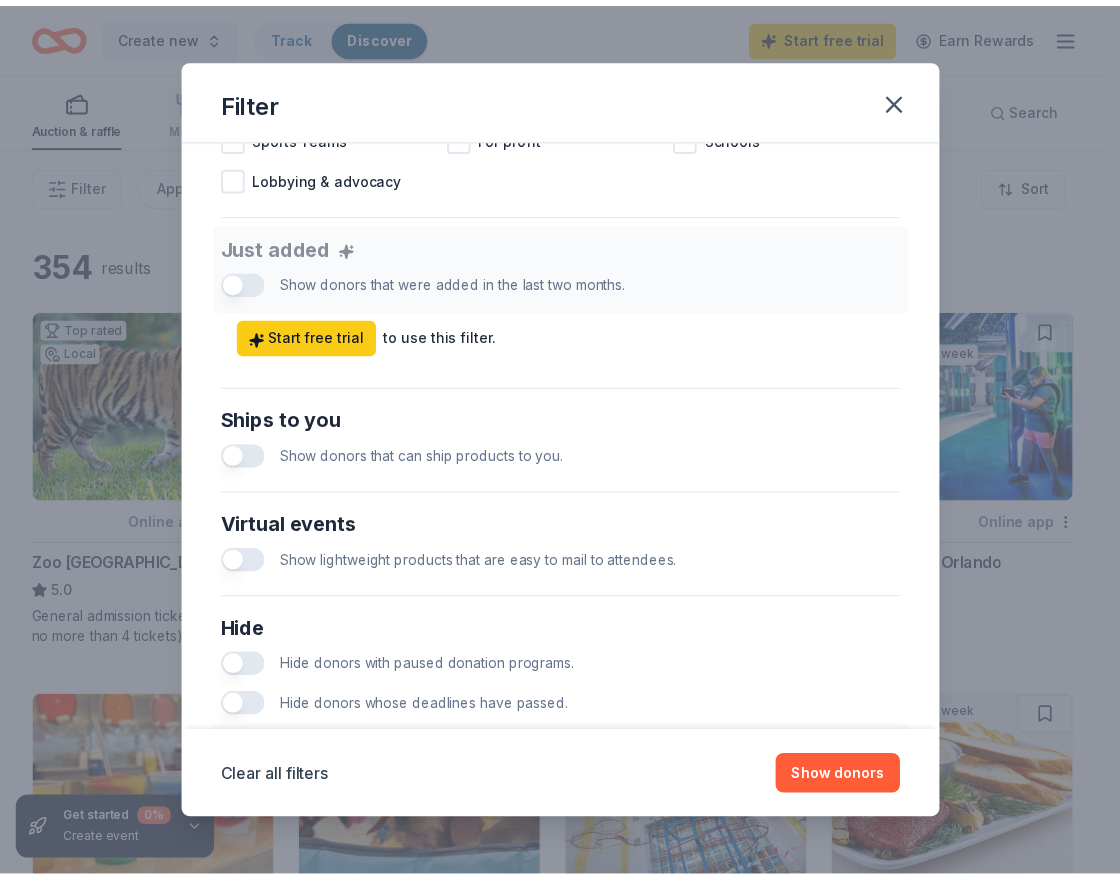scroll, scrollTop: 283, scrollLeft: 0, axis: vertical 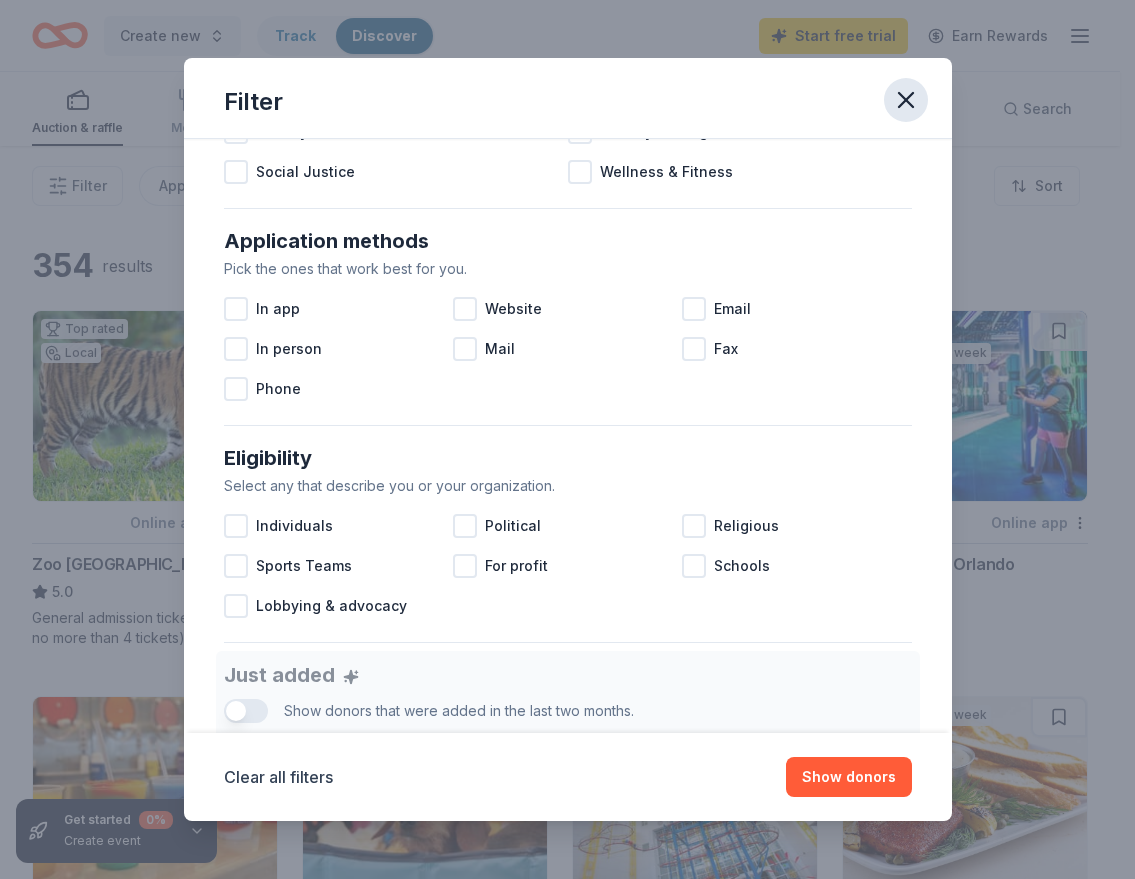 click 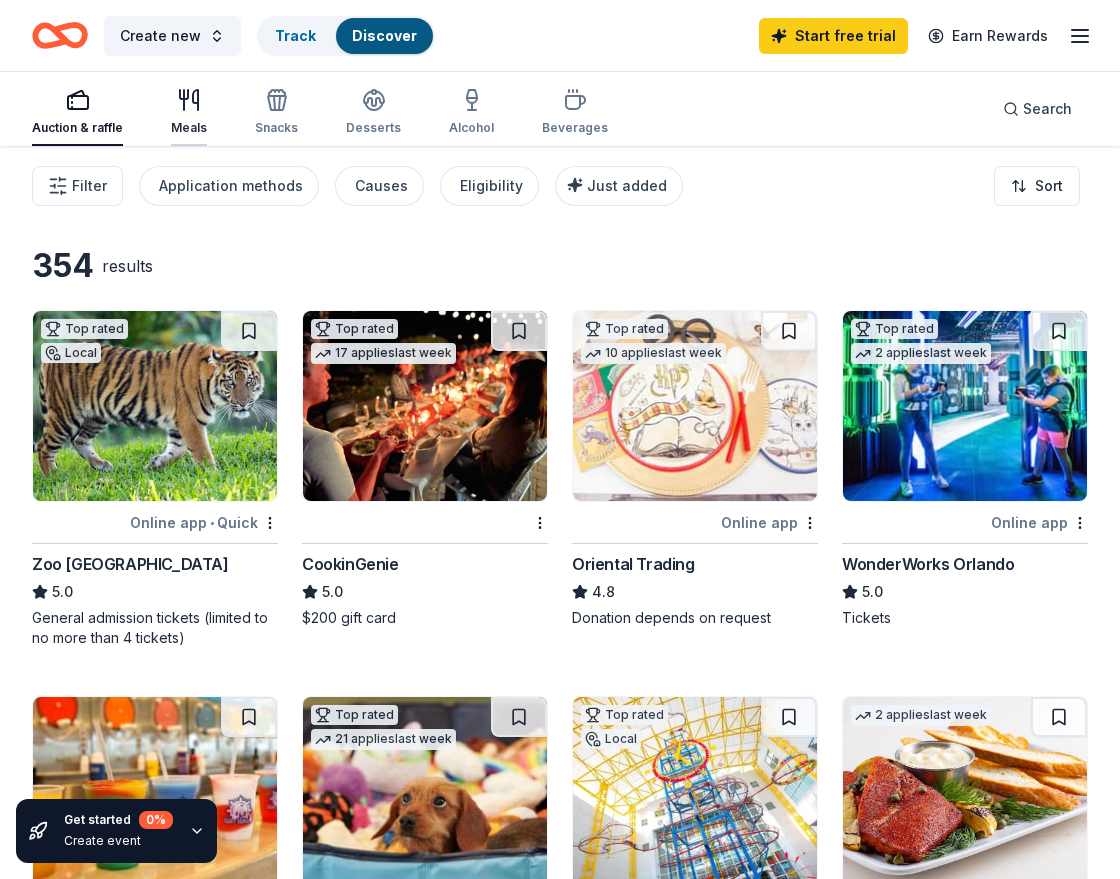 click 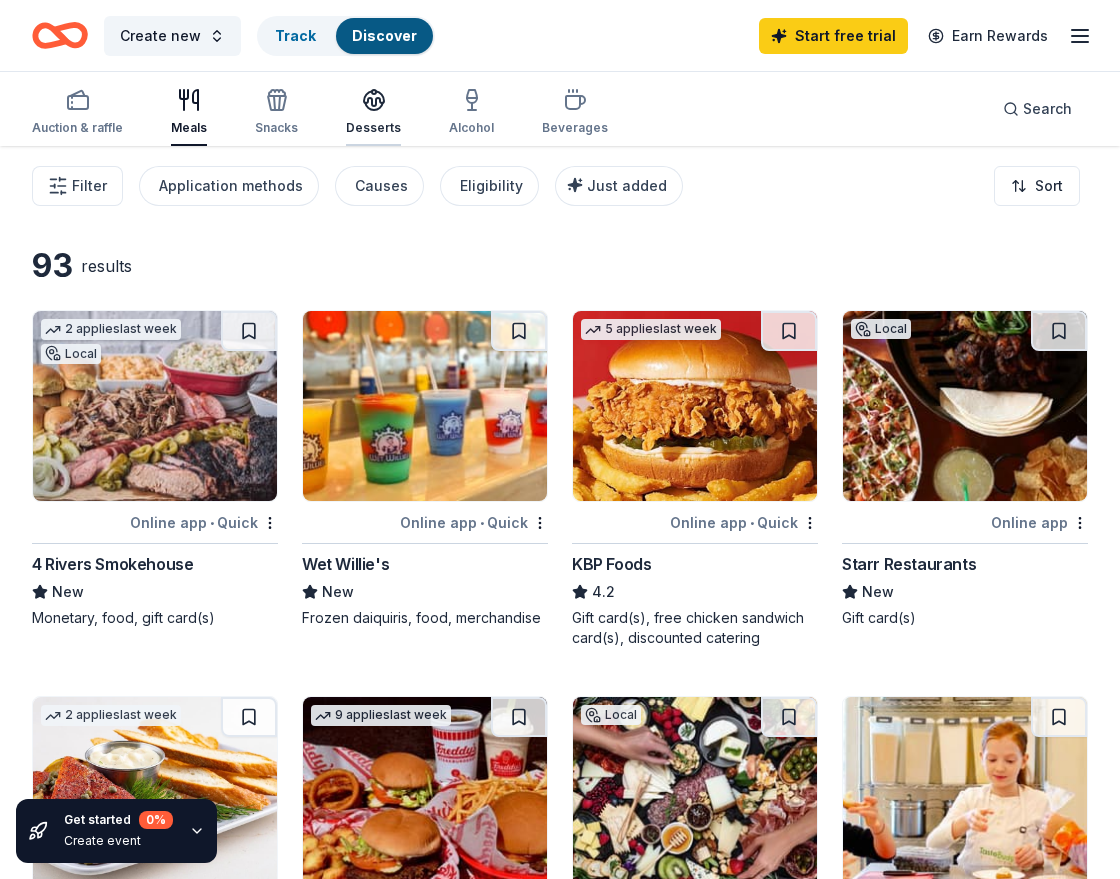 click 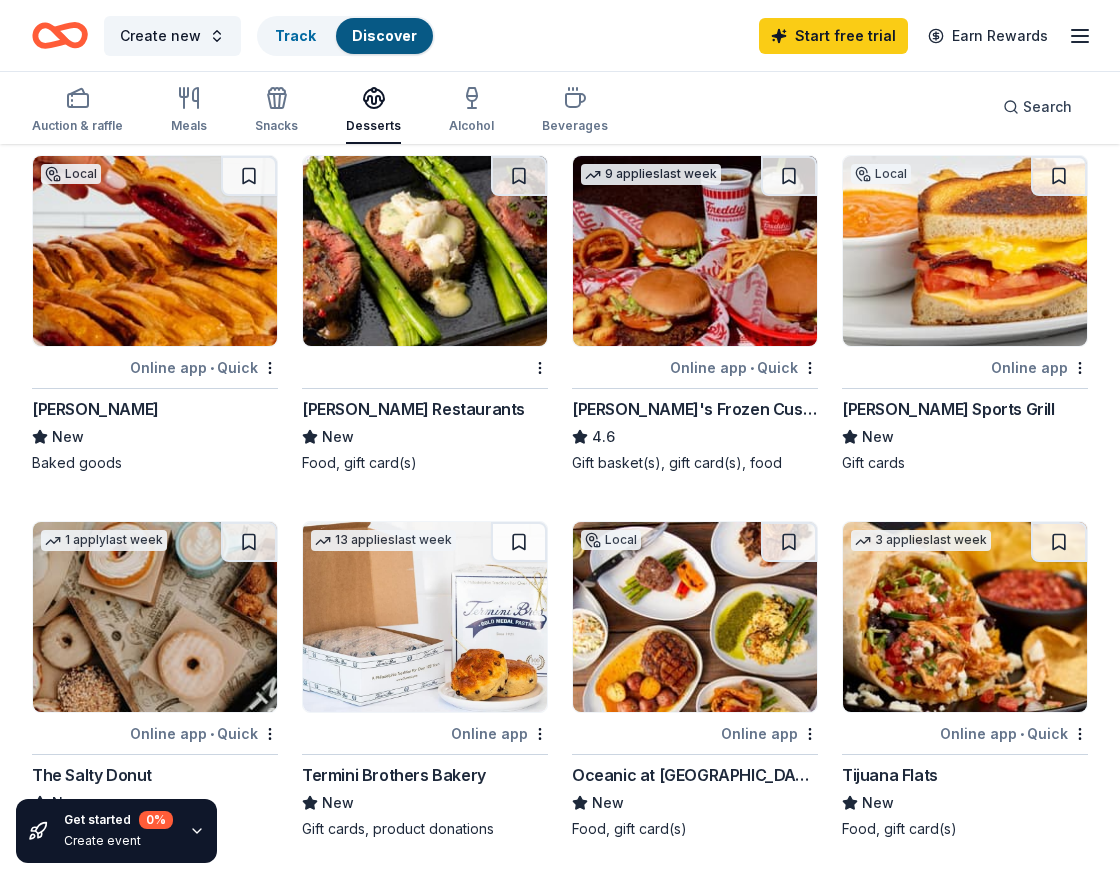 scroll, scrollTop: 0, scrollLeft: 0, axis: both 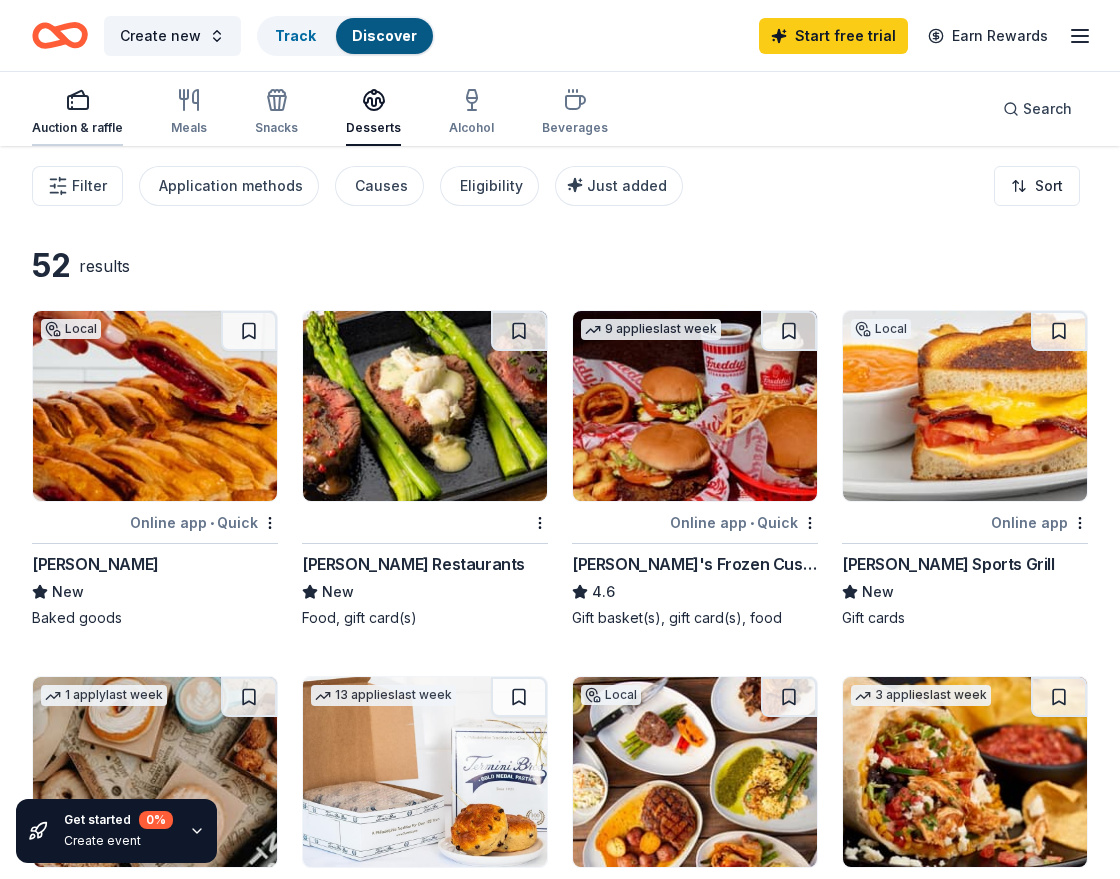 click on "Auction & raffle" at bounding box center [77, 112] 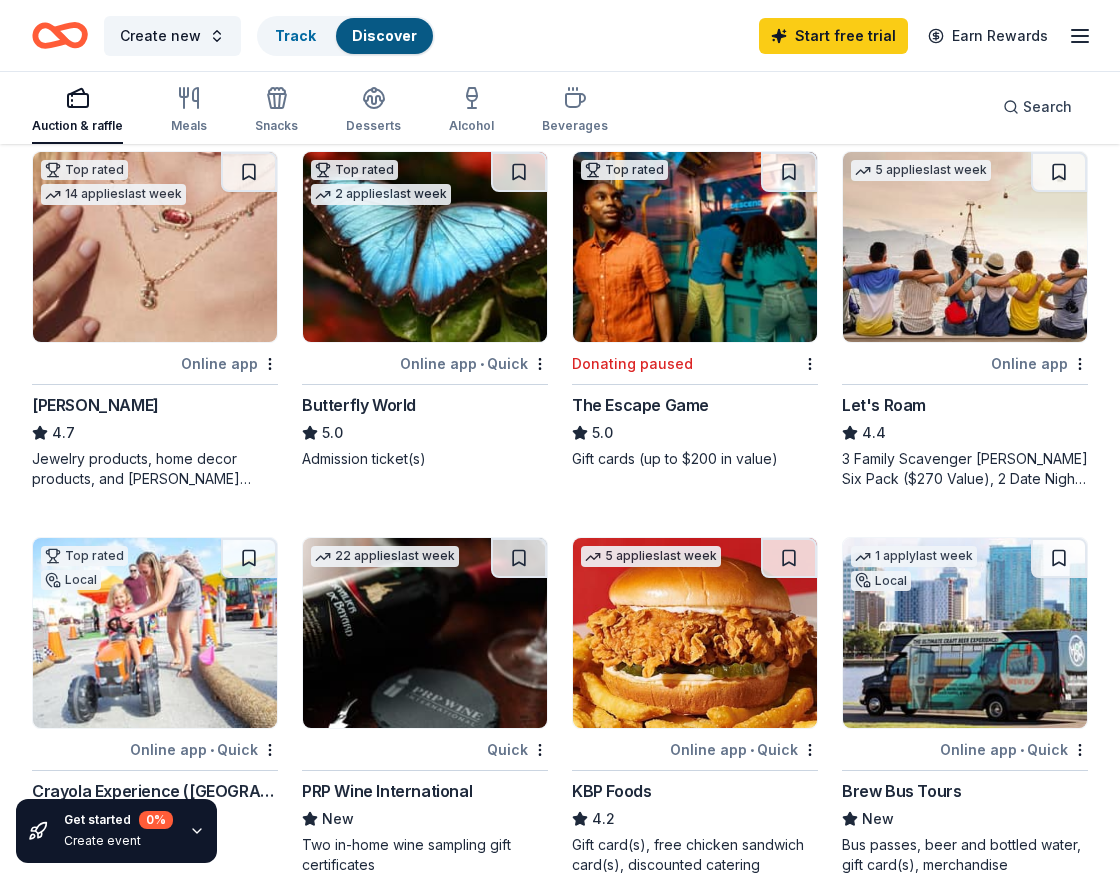 scroll, scrollTop: 0, scrollLeft: 0, axis: both 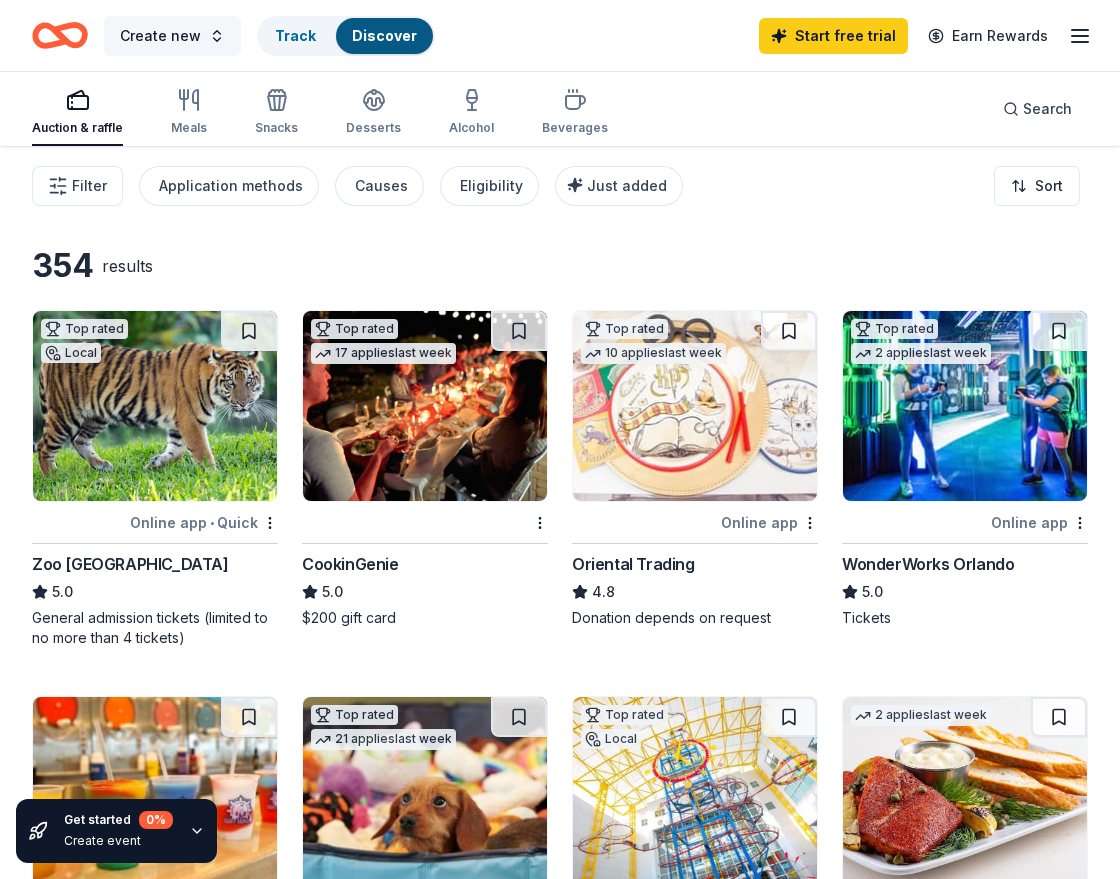 click on "Create new" at bounding box center [172, 36] 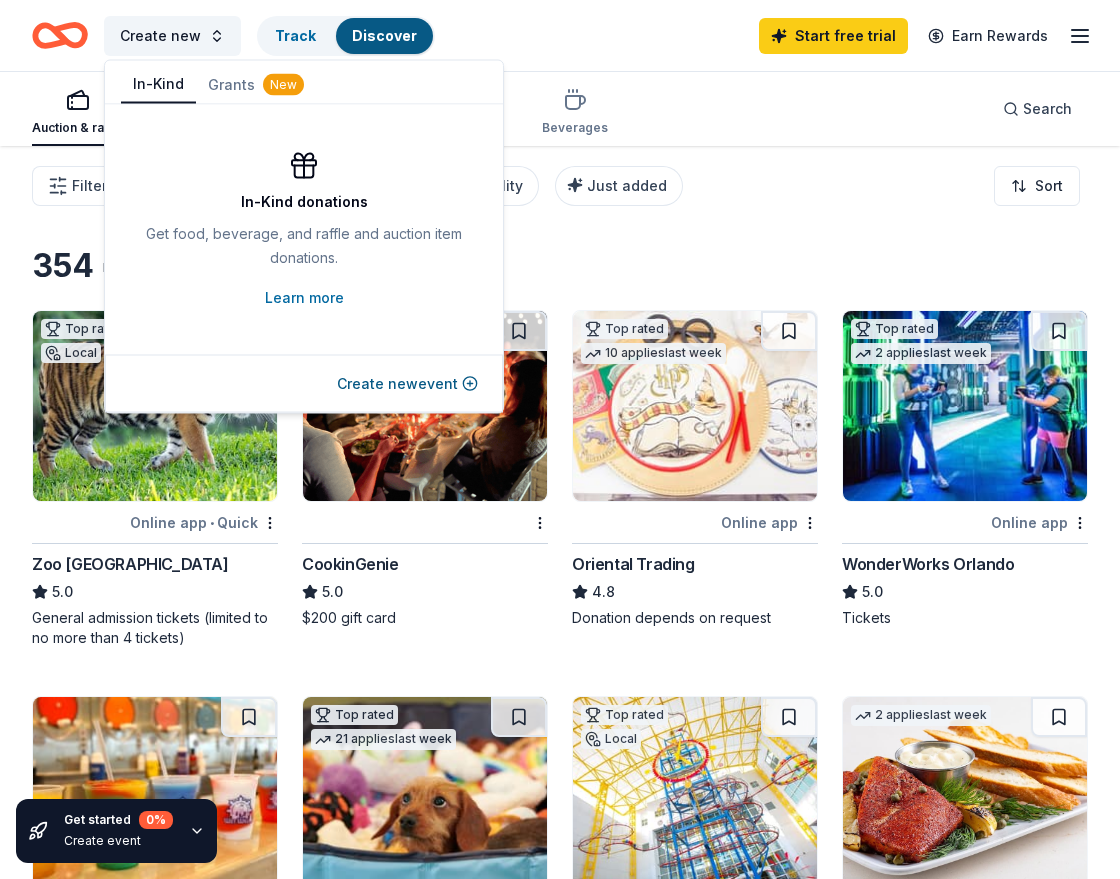 click on "In-Kind" at bounding box center (158, 85) 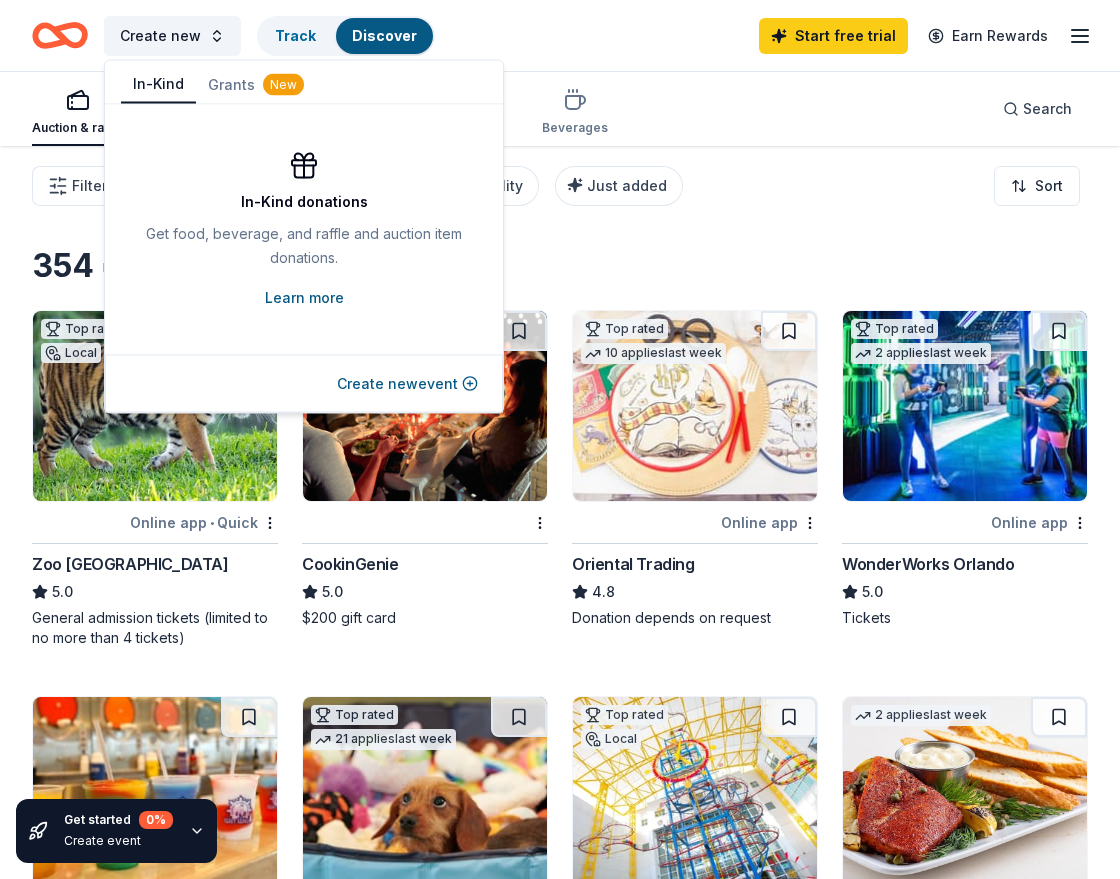 click on "Learn more" at bounding box center [304, 298] 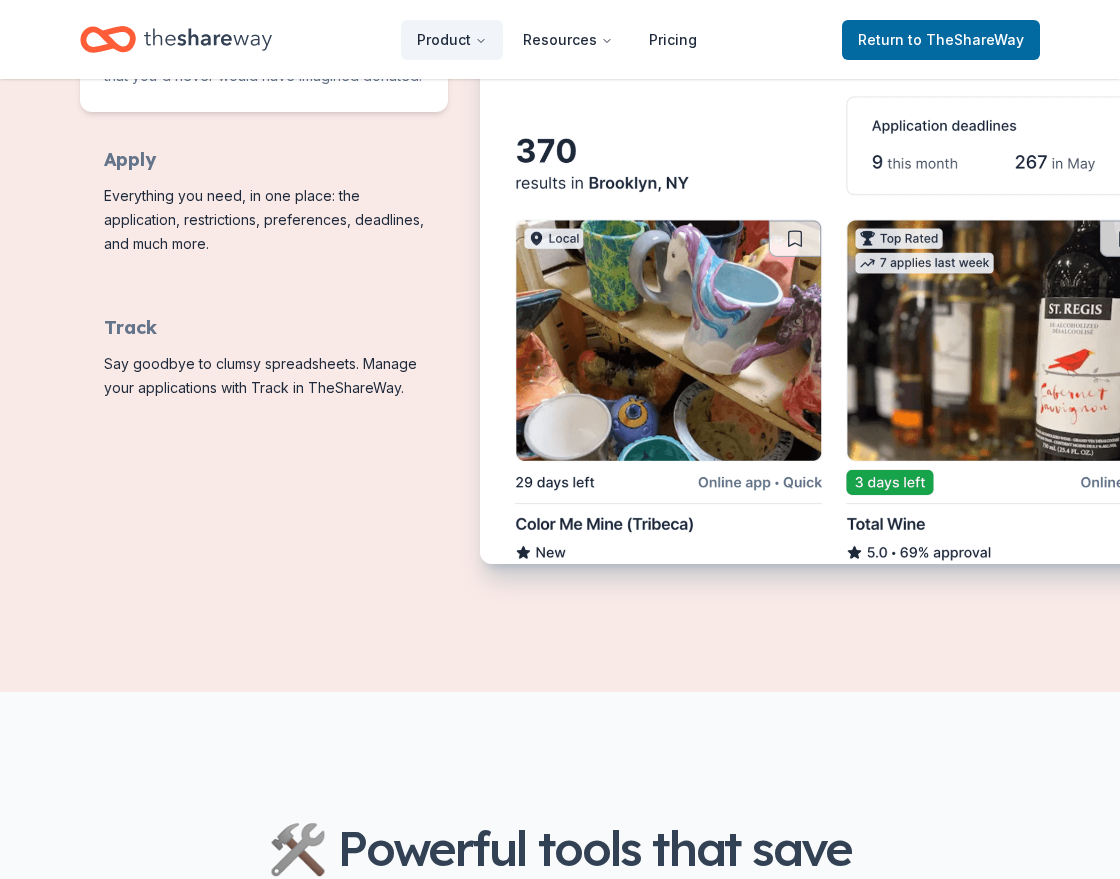 scroll, scrollTop: 0, scrollLeft: 0, axis: both 